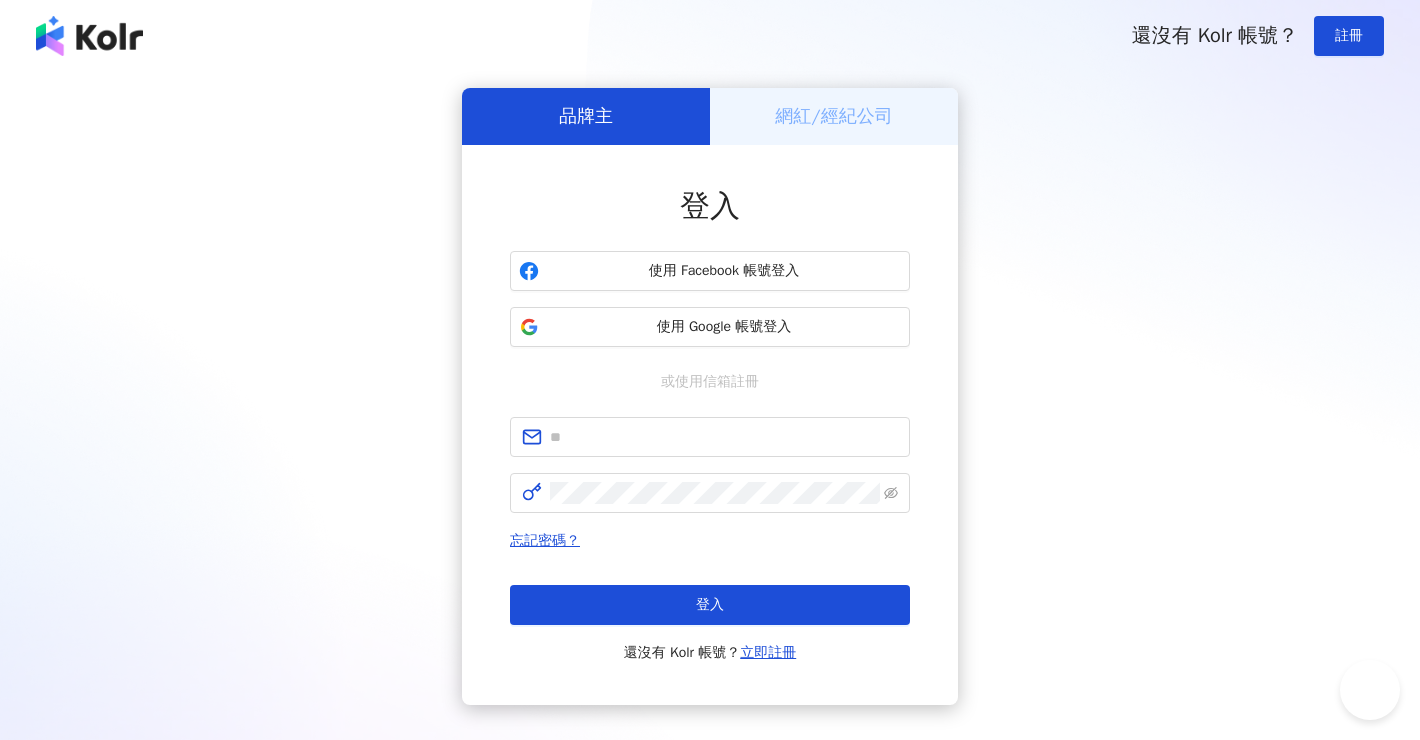 scroll, scrollTop: 0, scrollLeft: 0, axis: both 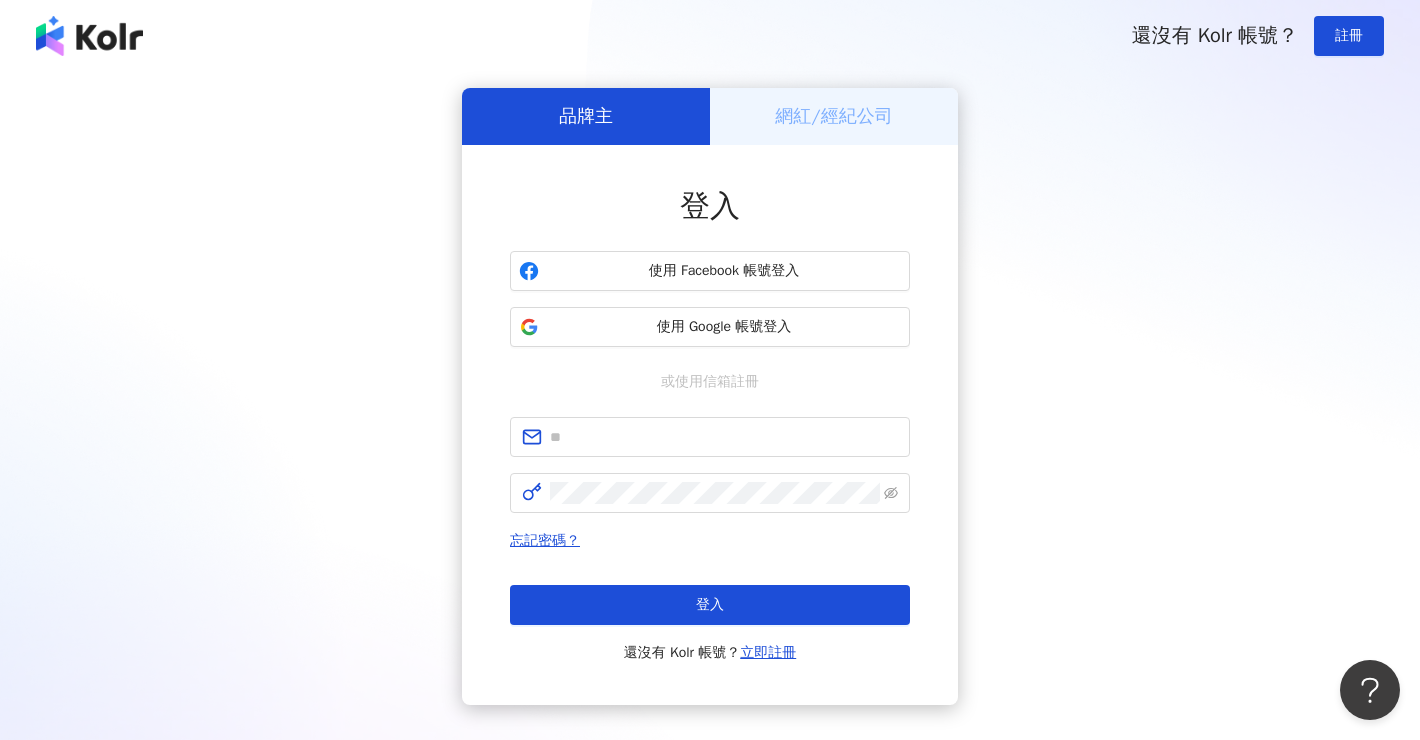 click on "網紅/經紀公司" at bounding box center (834, 116) 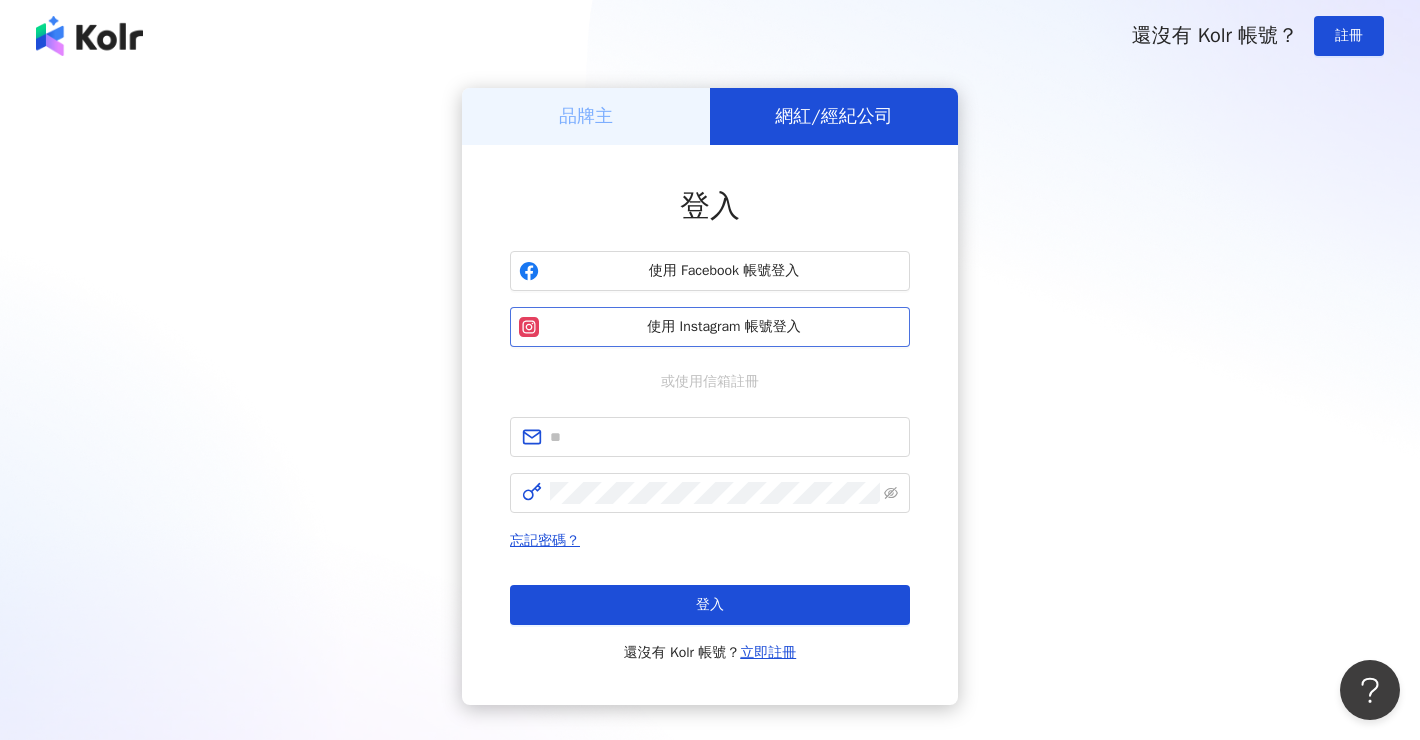 click on "使用 Instagram 帳號登入" at bounding box center [710, 327] 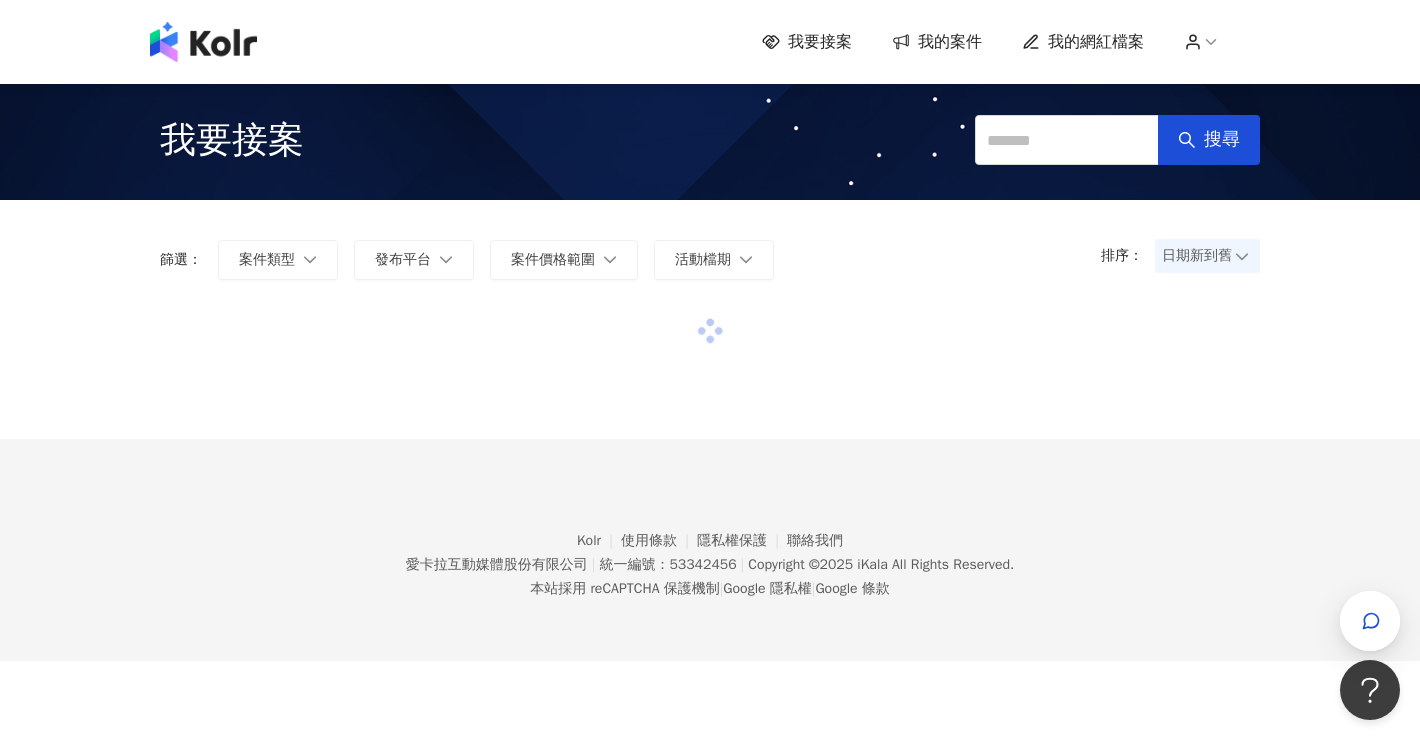 click on "我的案件" at bounding box center [950, 42] 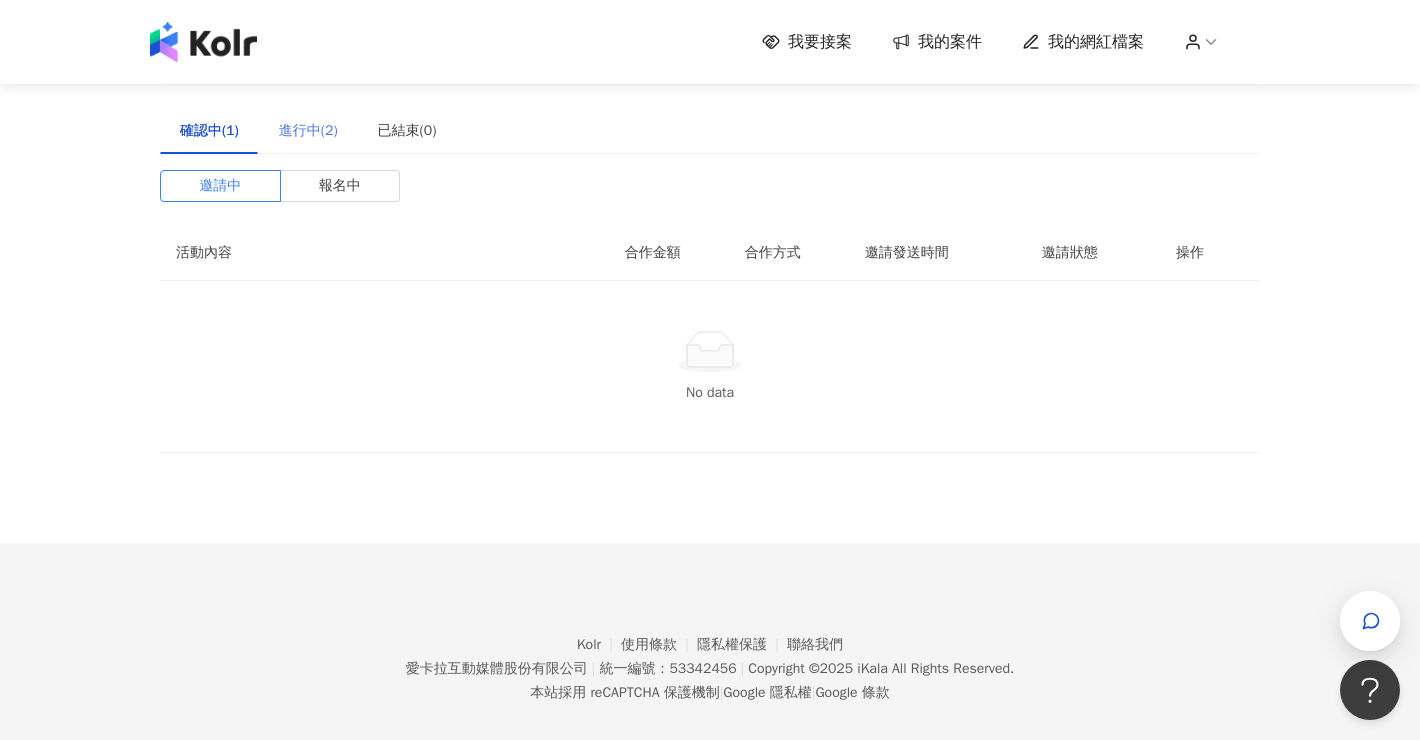 click on "進行中(2)" at bounding box center (308, 131) 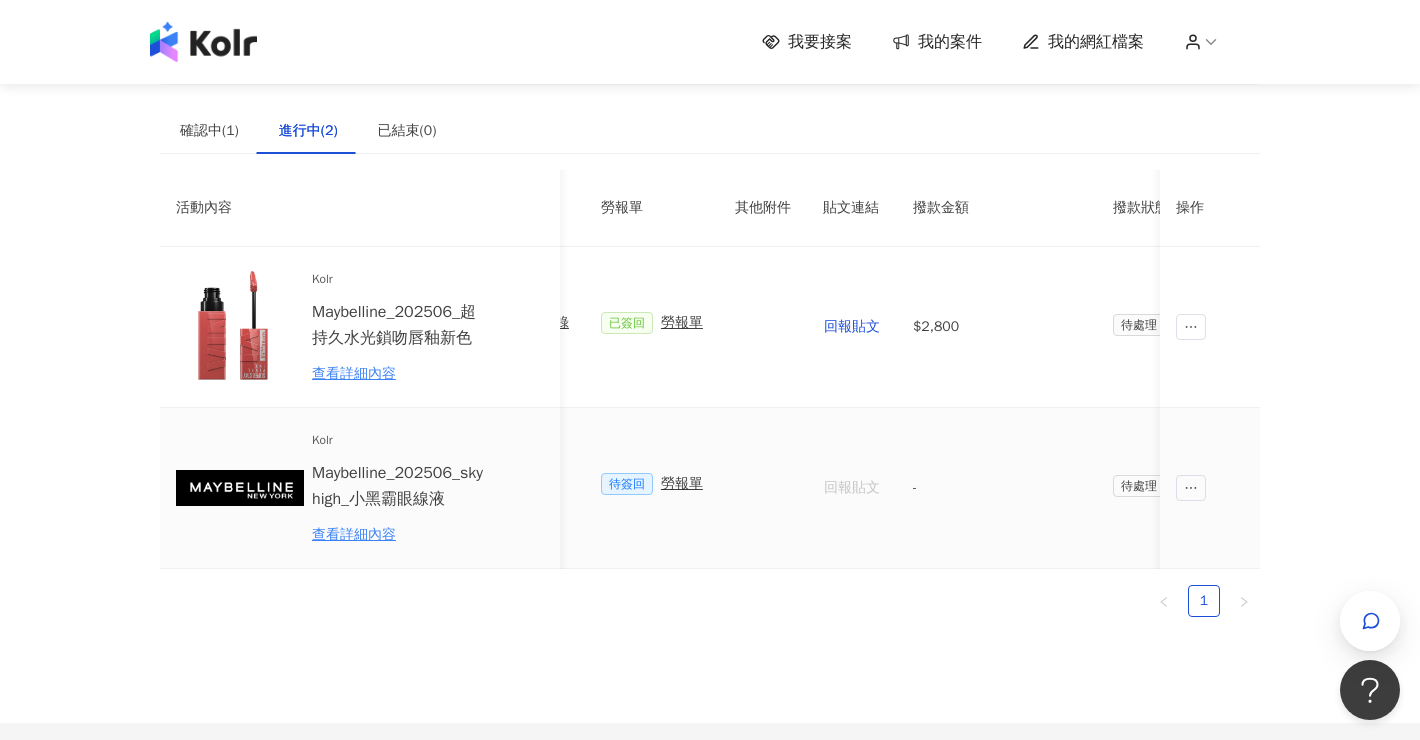 scroll, scrollTop: 0, scrollLeft: 885, axis: horizontal 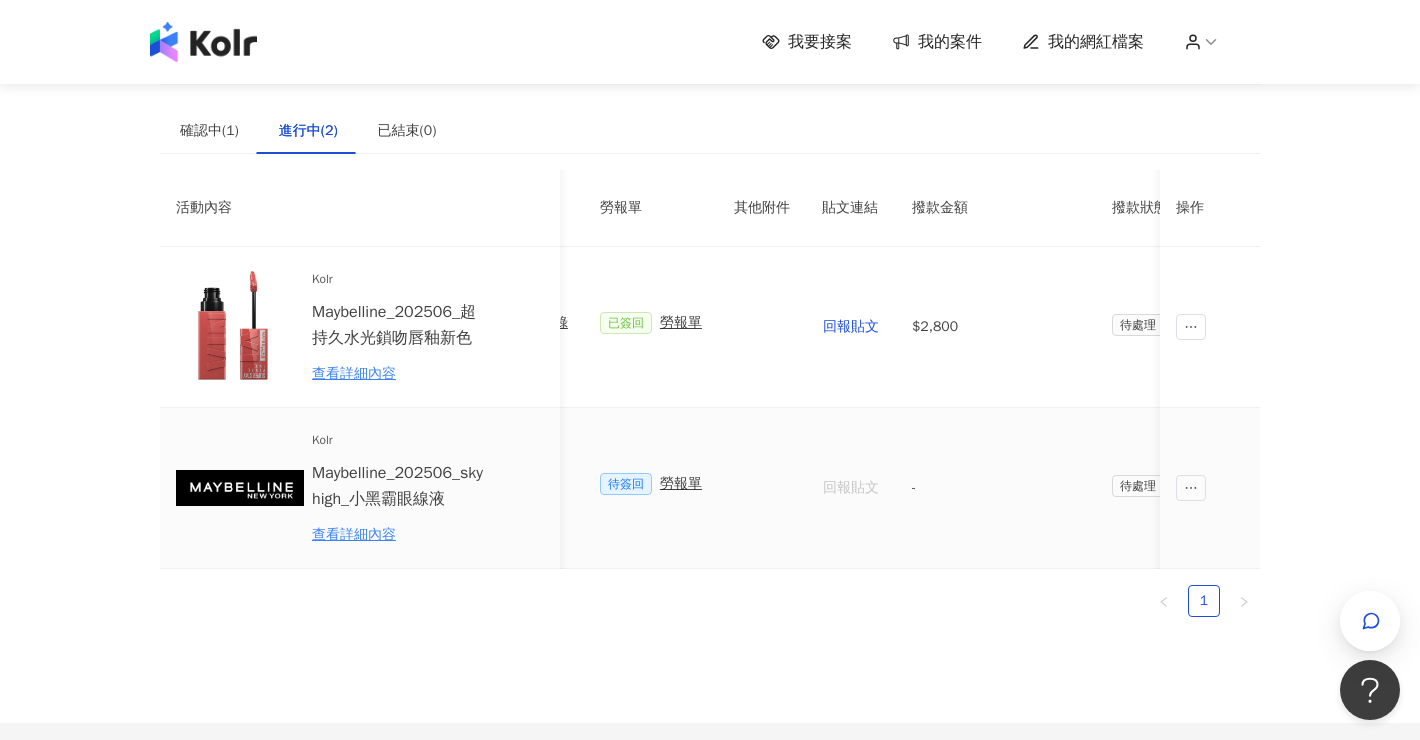 click on "勞報單" at bounding box center (681, 484) 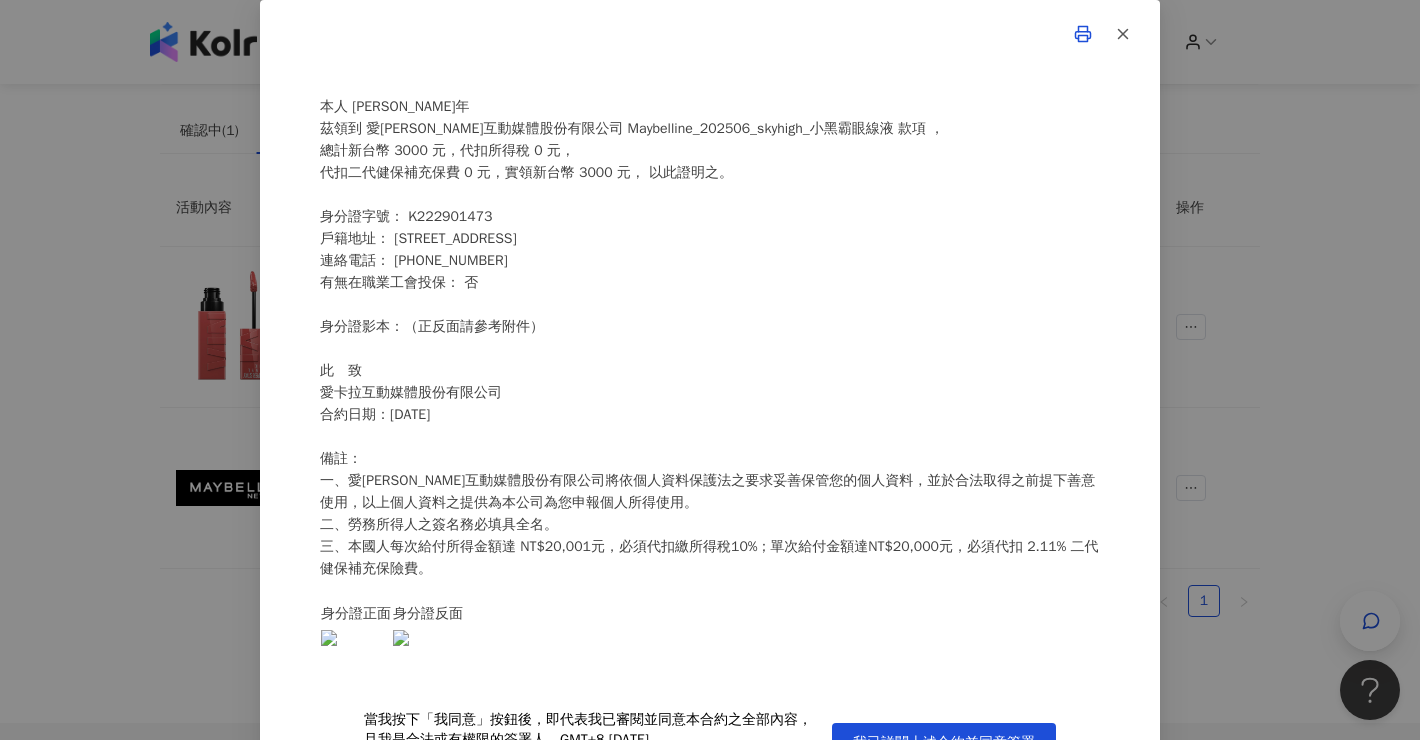 scroll, scrollTop: 223, scrollLeft: 0, axis: vertical 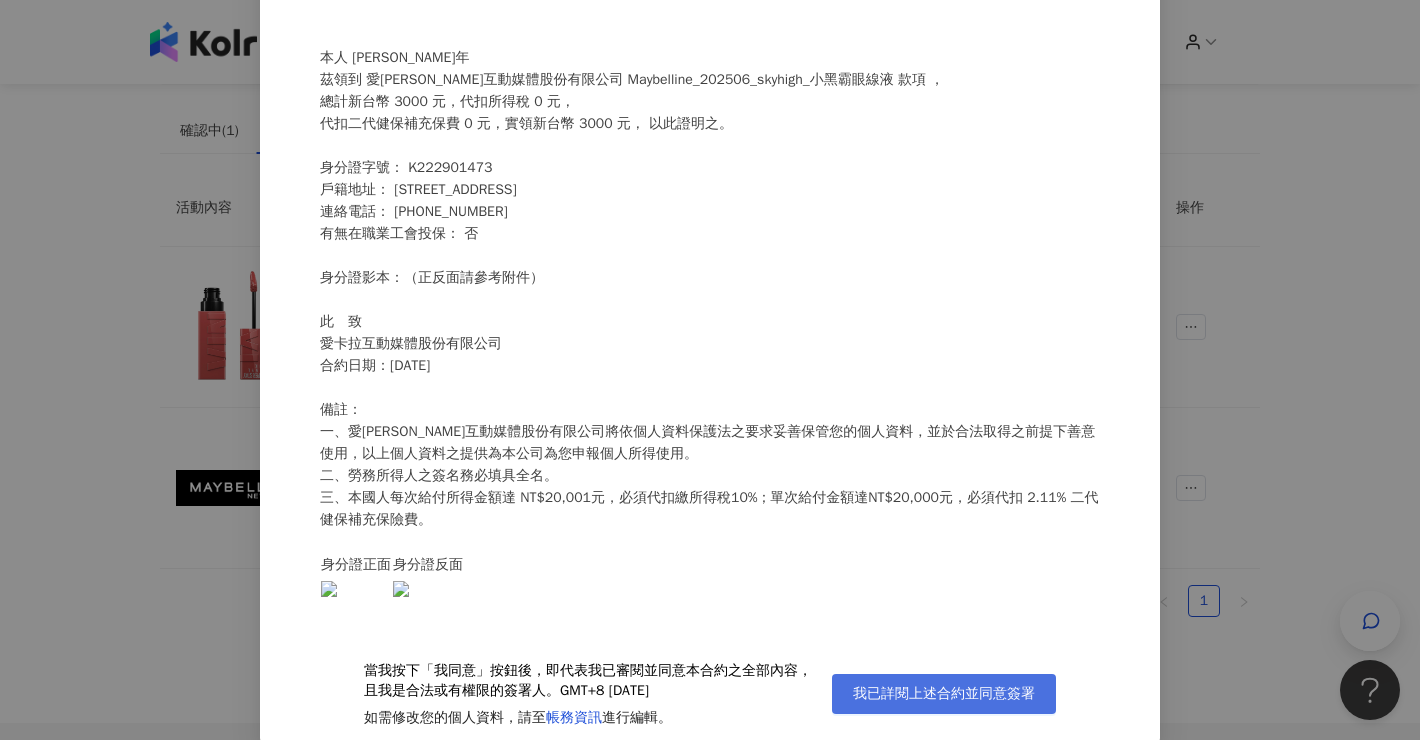 click on "我已詳閱上述合約並同意簽署" at bounding box center [944, 694] 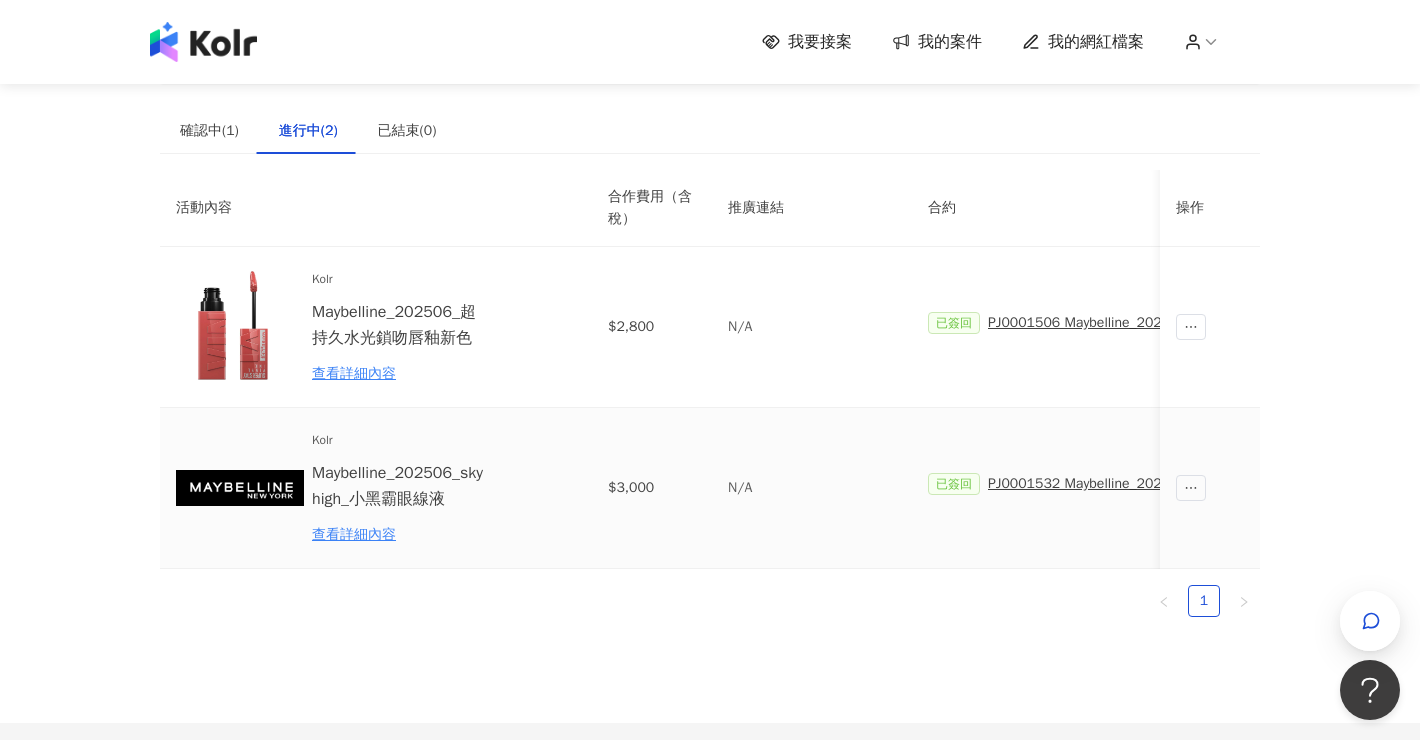 scroll, scrollTop: 0, scrollLeft: 0, axis: both 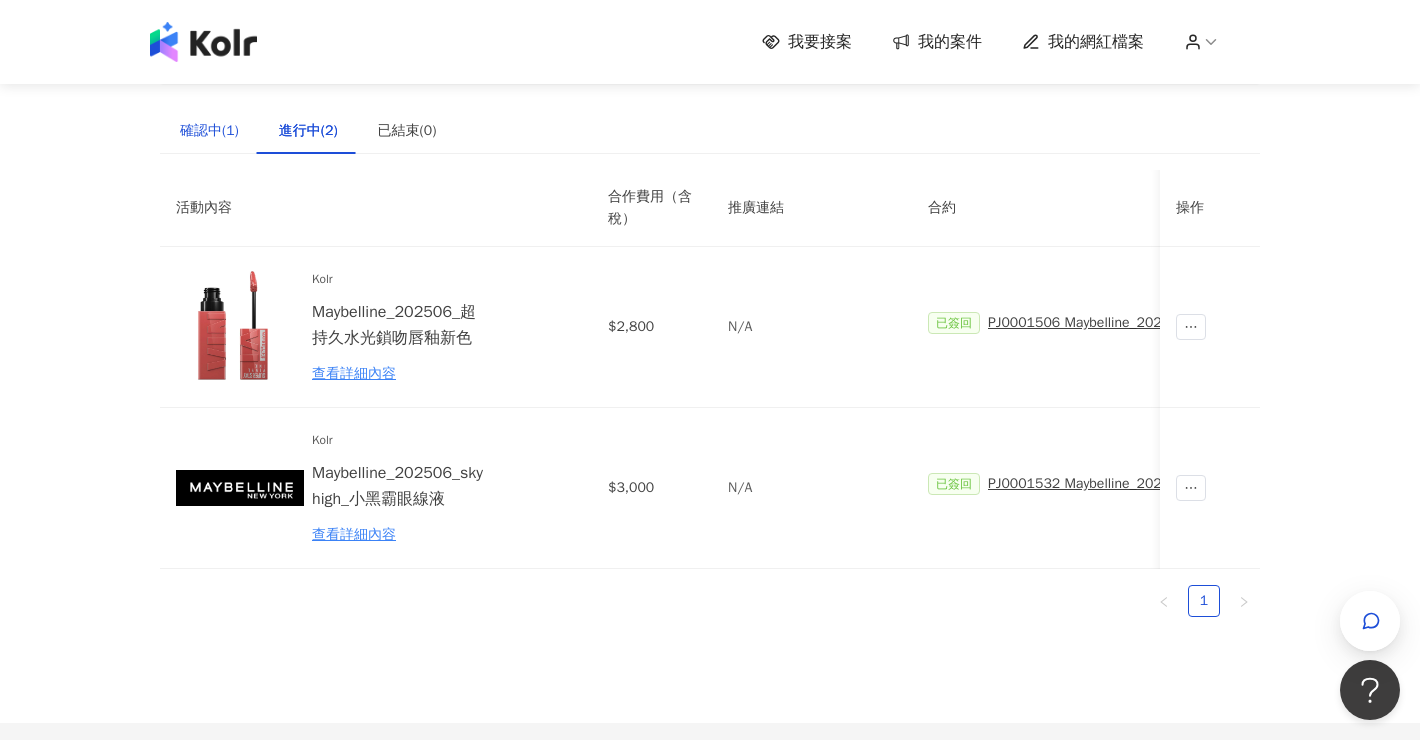 click on "確認中(1)" at bounding box center (209, 131) 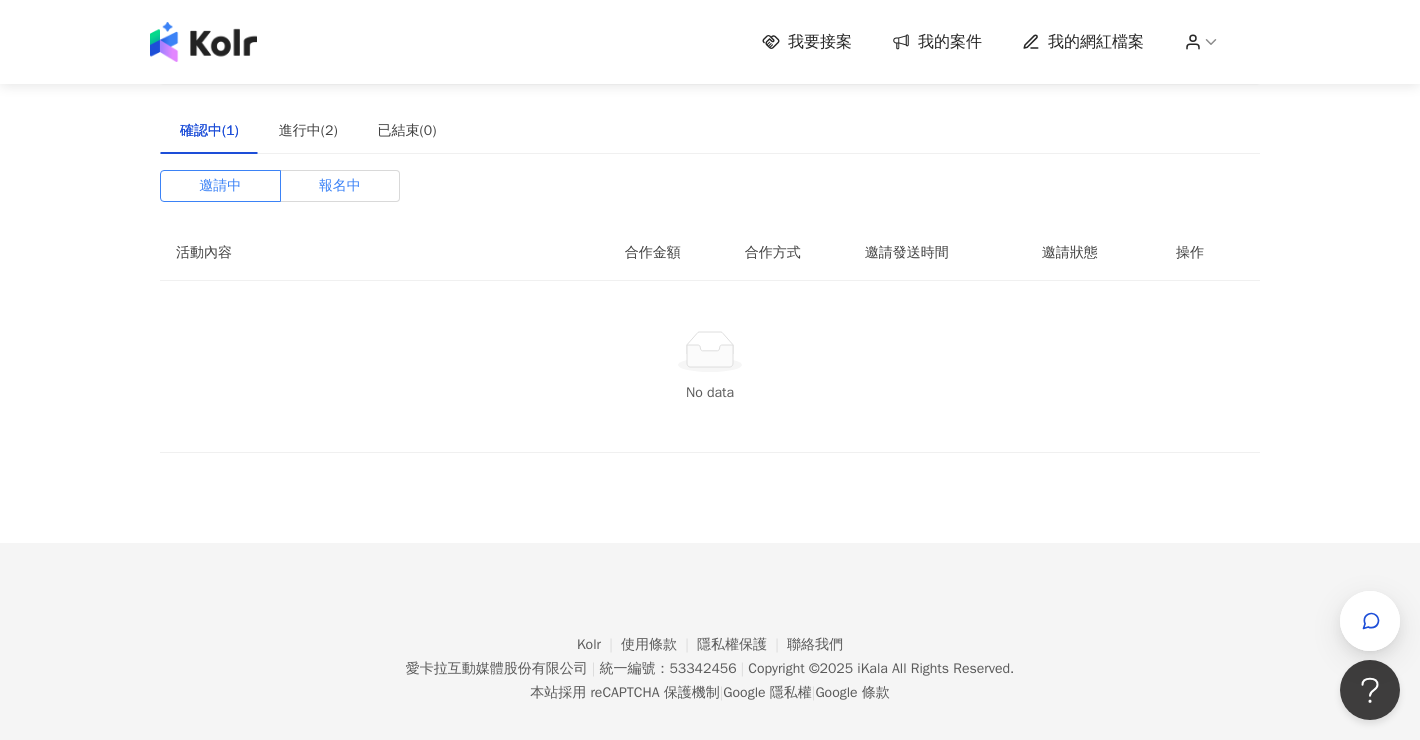 click on "報名中" at bounding box center [340, 186] 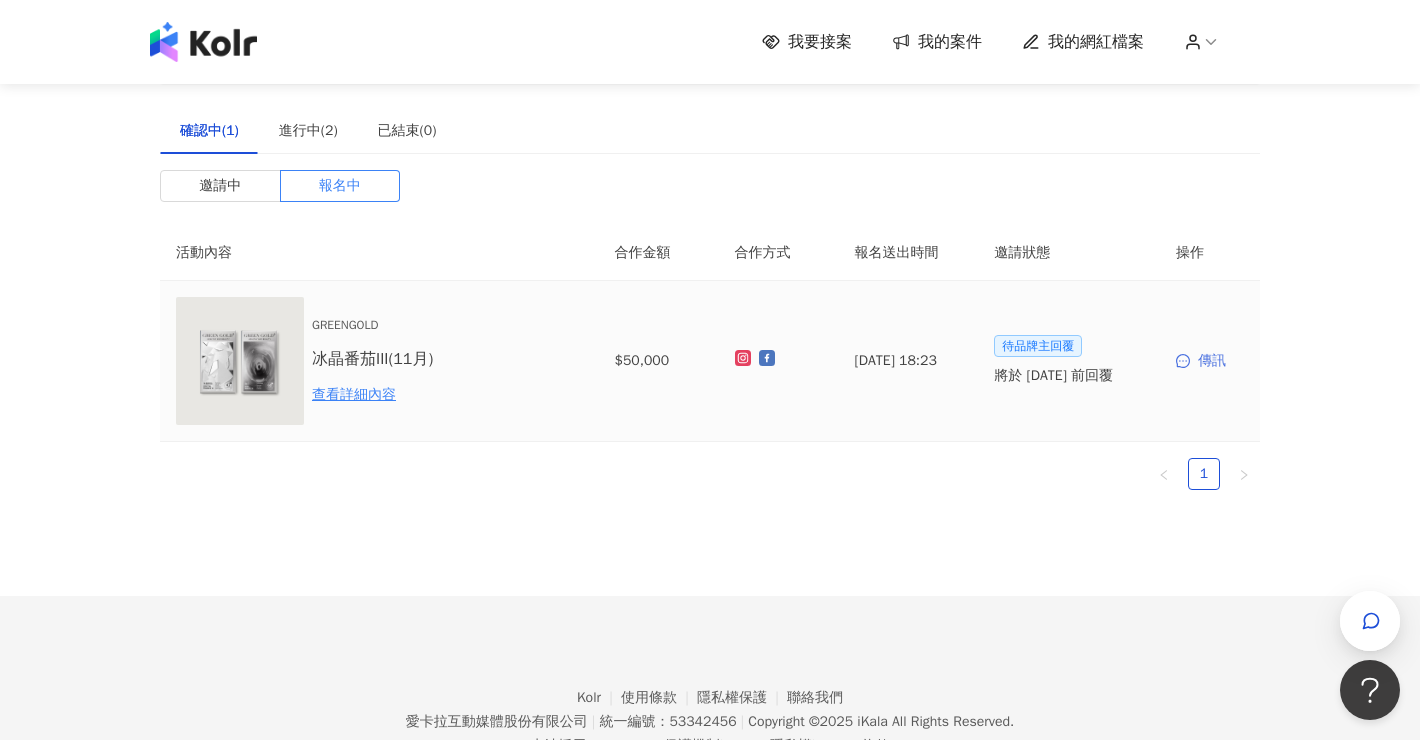 click on "傳訊" at bounding box center (1210, 361) 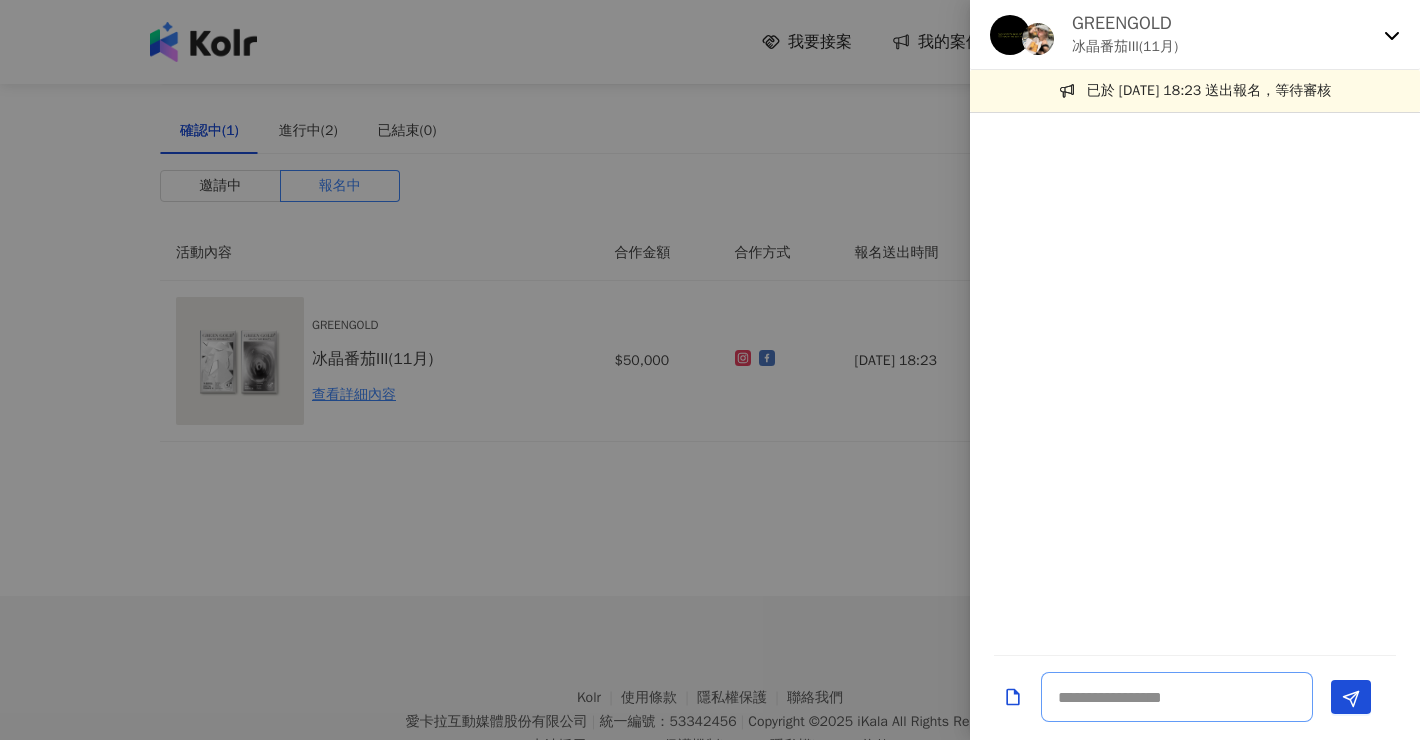 click at bounding box center (1177, 697) 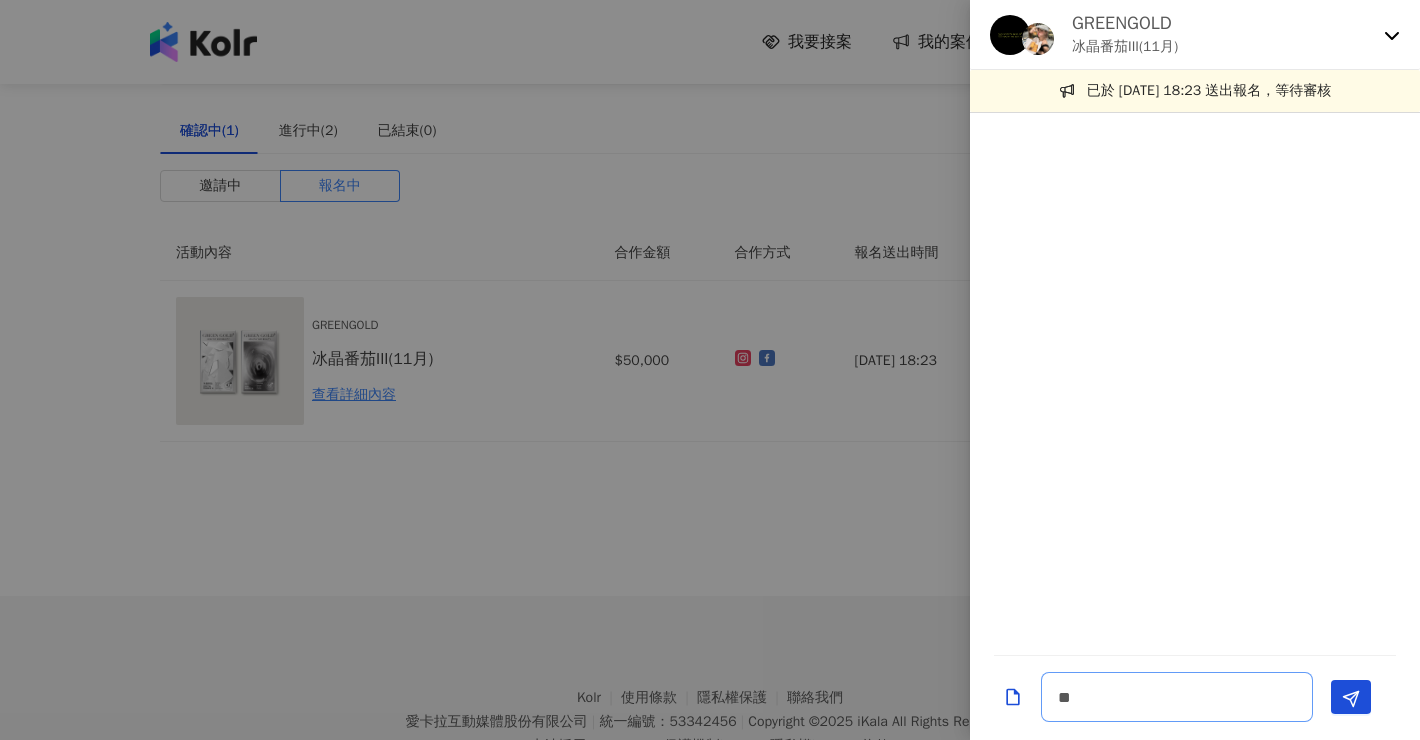 type on "*" 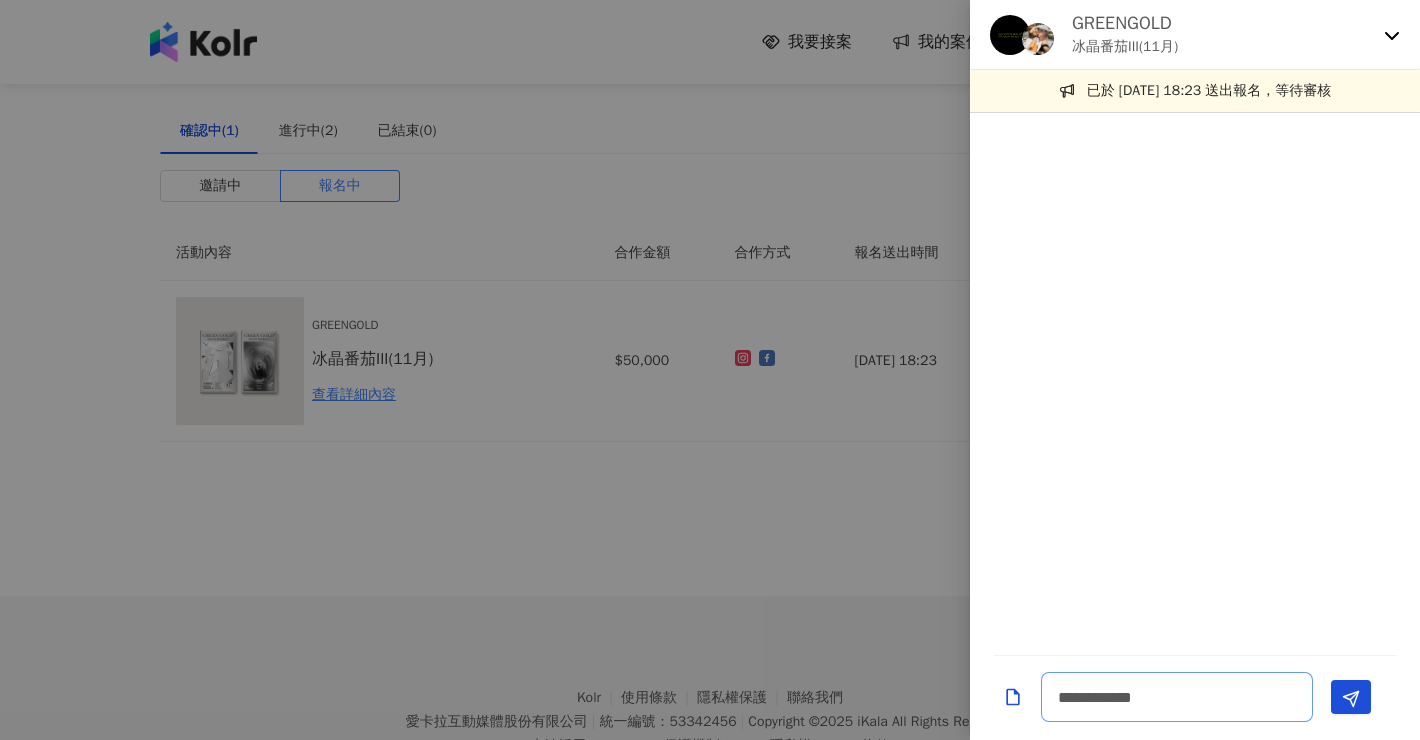 type on "**********" 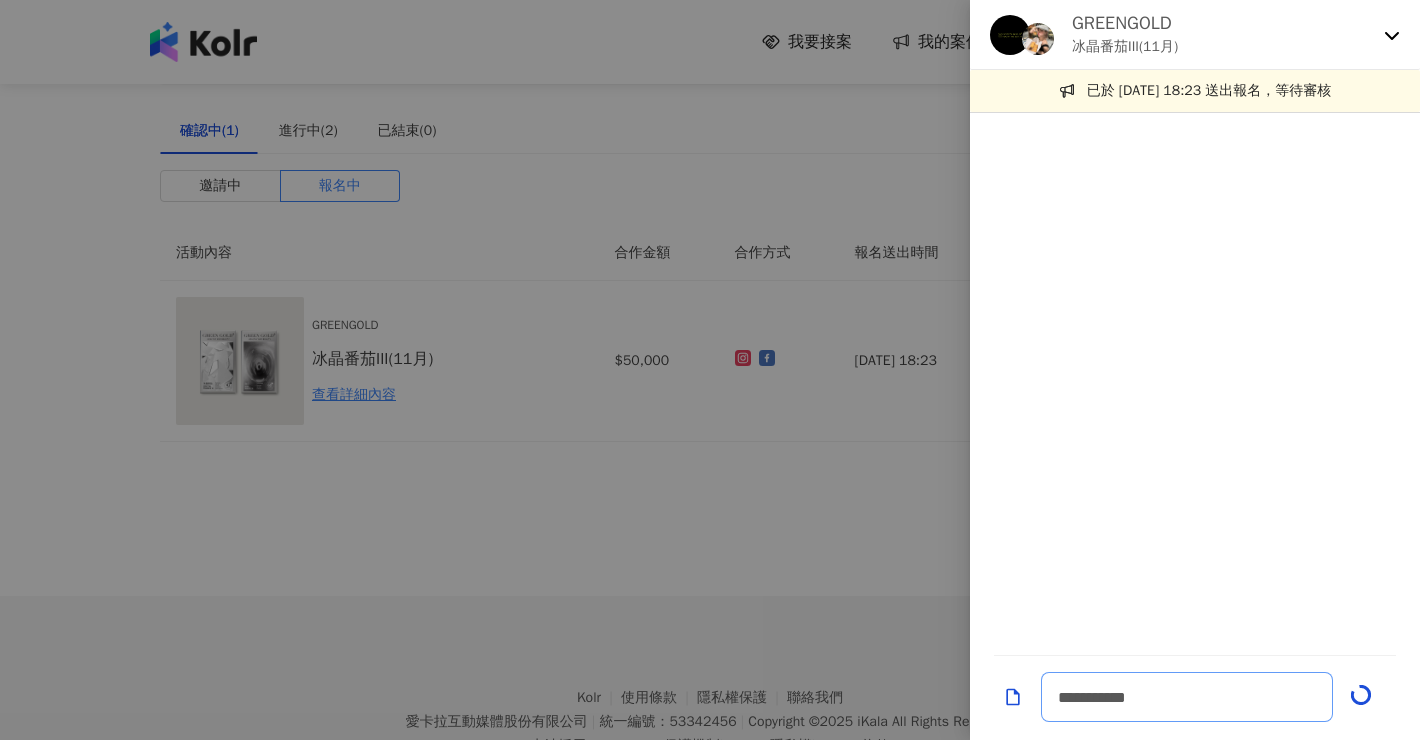 type 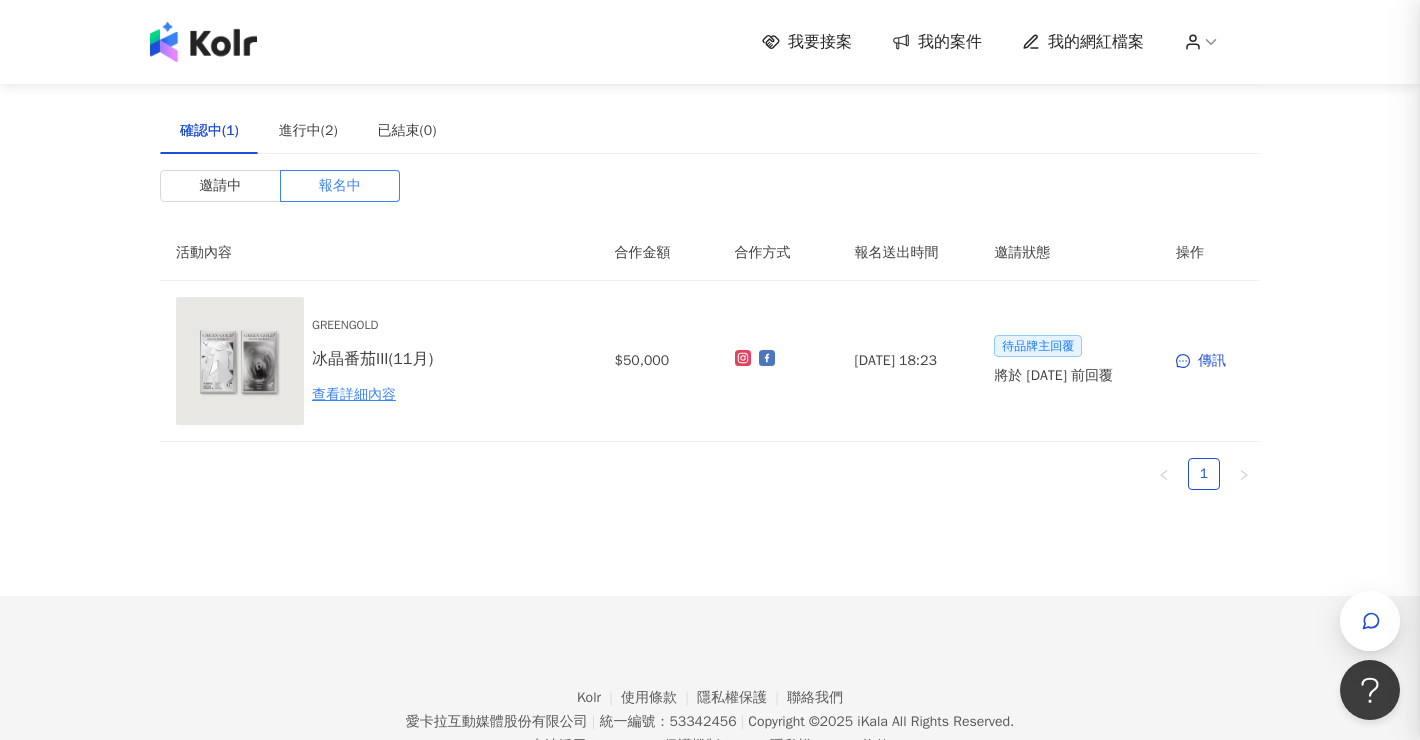 click on "建議執行流程 確認中(1) 進行中(2) 已結束(0) 邀請中 報名中 活動內容 合作金額 合作方式 報名送出時間 邀請狀態 操作               GREENGOLD 冰晶番茄III(11月) 查看詳細內容 $50,000 [DATE] 18:23 待品牌主回覆 將於 [DATE] 前回覆   傳訊 1 活動內容 合作費用（含稅） 推廣連結 合約 勞報單 其他附件 貼文連結 撥款金額 撥款狀態 操作                       Kolr Maybelline_202506_超持久水光鎖吻唇釉新色 查看詳細內容 $2,800 N/A 已簽回 PJ0001506 Maybelline_202506_超持久水光鎖吻唇釉新色_萊雅合作備忘錄 已簽回 勞報單 回報貼文 $2,800 待處理 Kolr Maybelline_202506_skyhigh_小黑霸眼線液 查看詳細內容 $3,000 N/A 已簽回 PJ0001532 Maybelline_202506_skyhigh_小黑霸眼線液_萊雅合作備忘錄 已簽回 勞報單 回報貼文 $3,000 待處理 1" at bounding box center (710, 298) 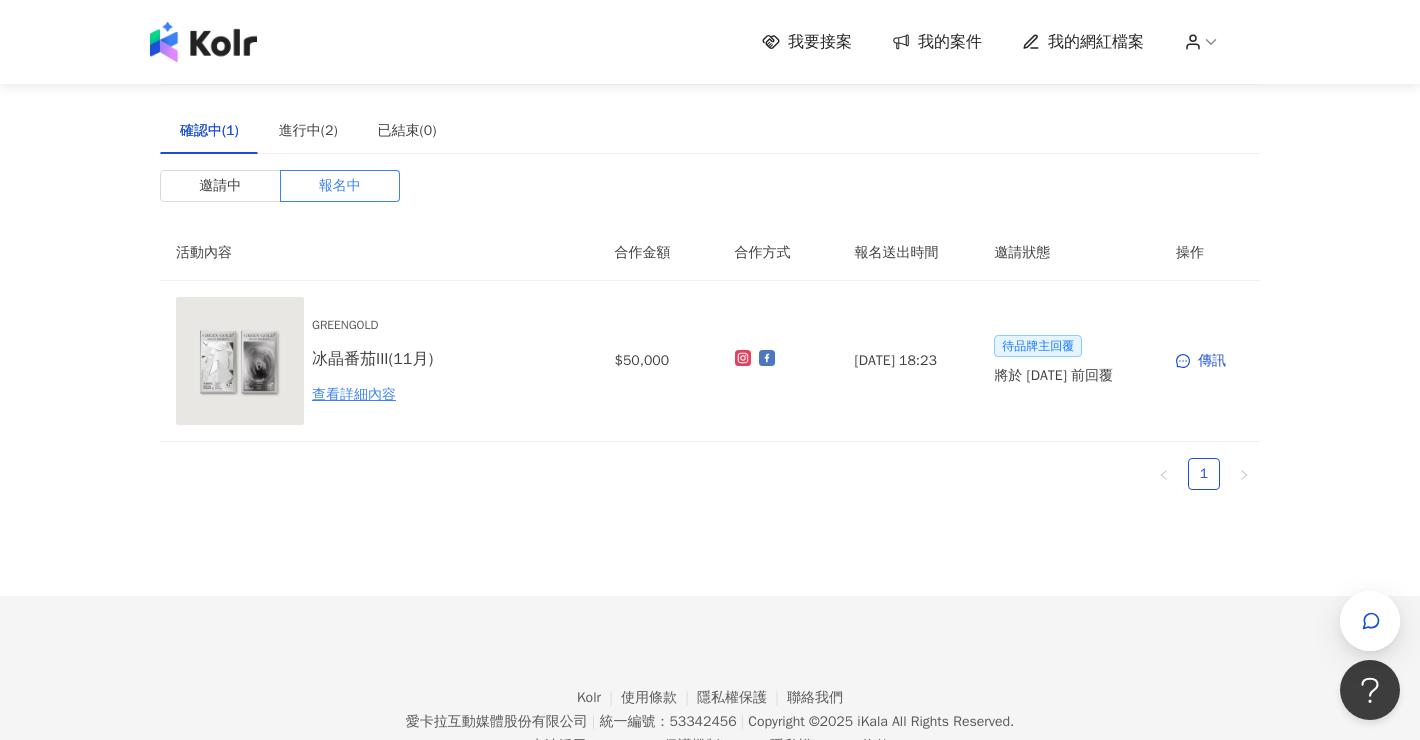 click on "我要接案 我的案件 我的網紅檔案" at bounding box center (710, 42) 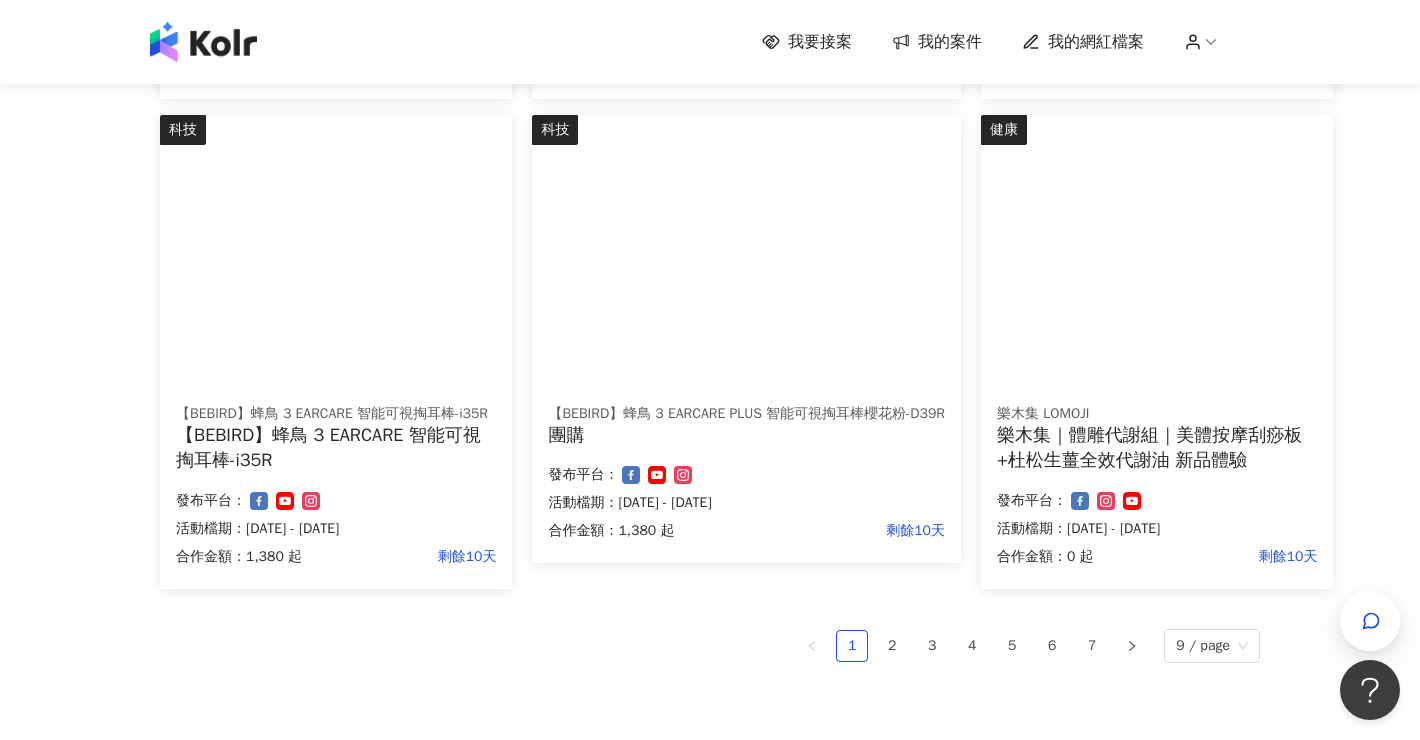 scroll, scrollTop: 1130, scrollLeft: 0, axis: vertical 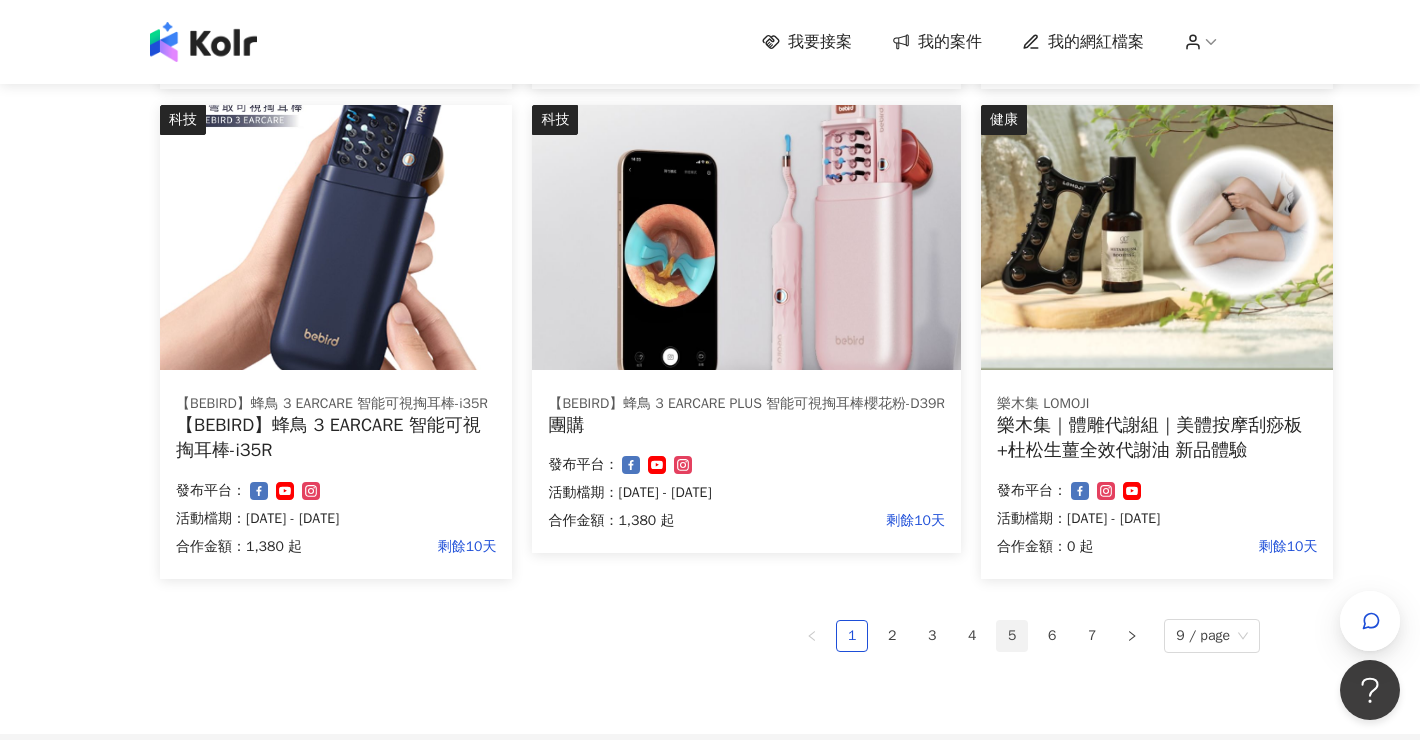 click on "5" at bounding box center [1012, 636] 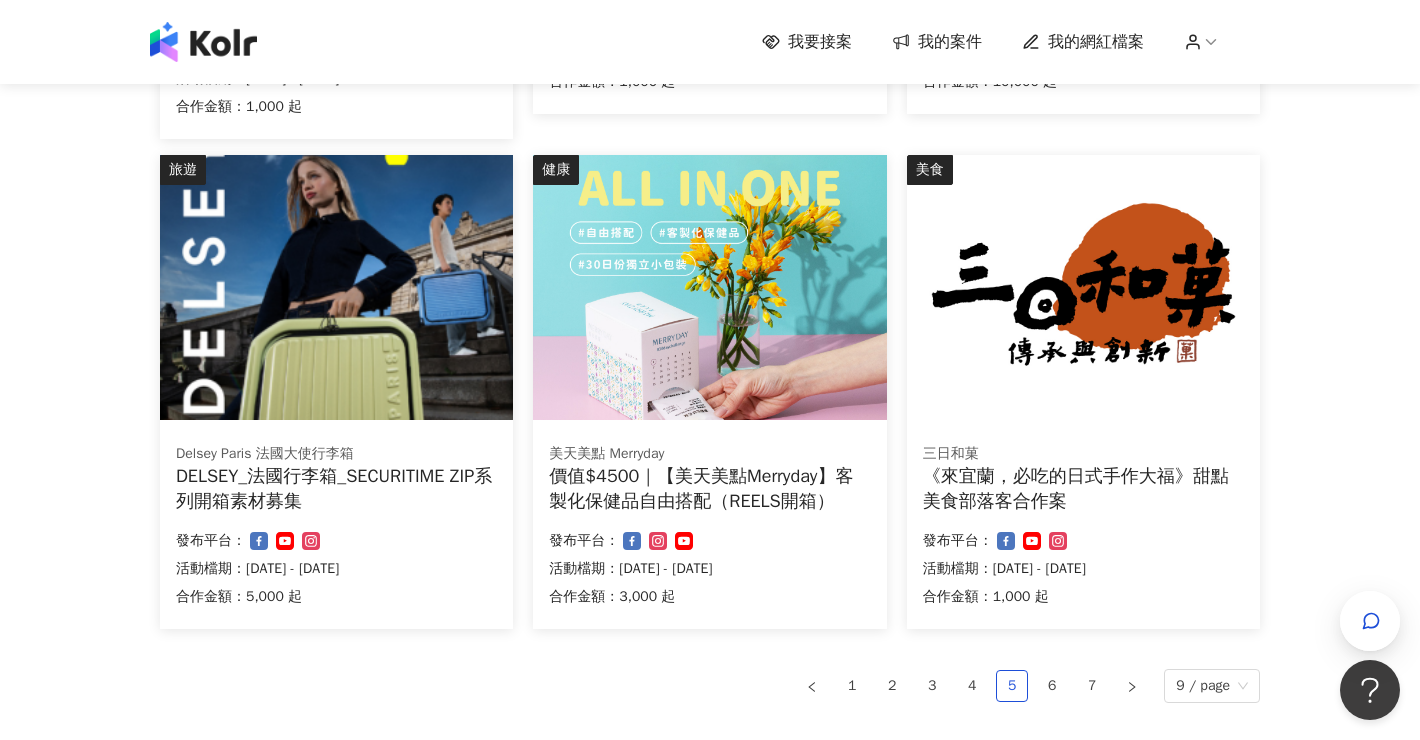 click on "價值$4500｜【美天美點Merryday】客製化保健品自由搭配（REELS開箱）" at bounding box center (709, 489) 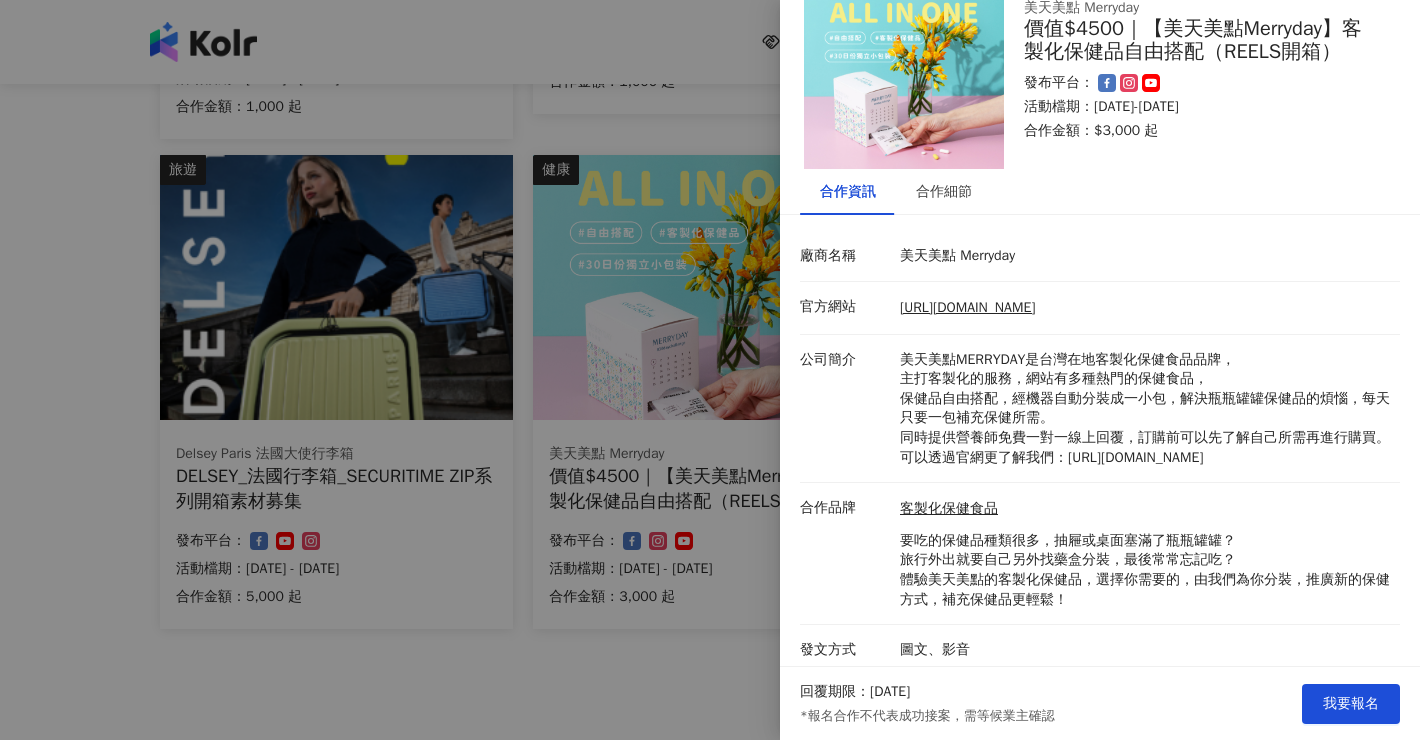 scroll, scrollTop: 54, scrollLeft: 0, axis: vertical 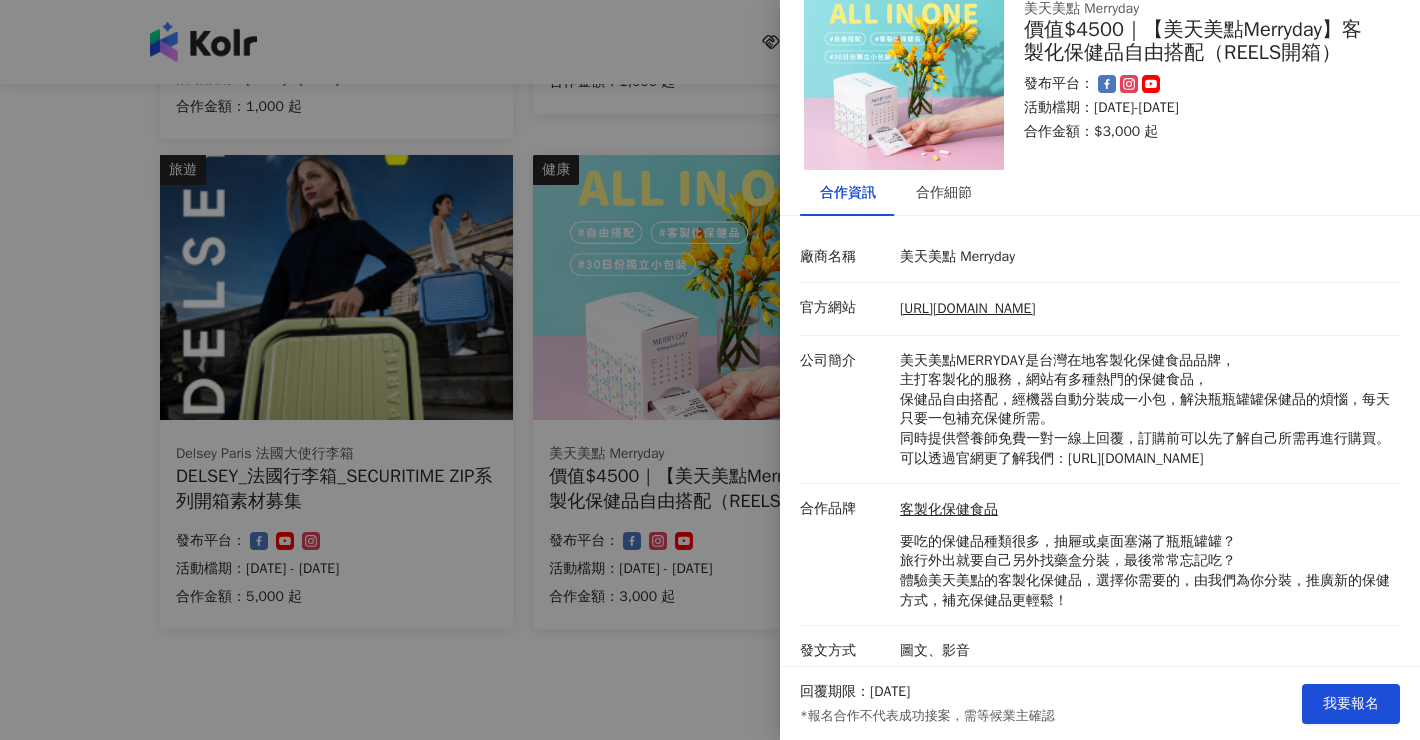 click at bounding box center [710, 370] 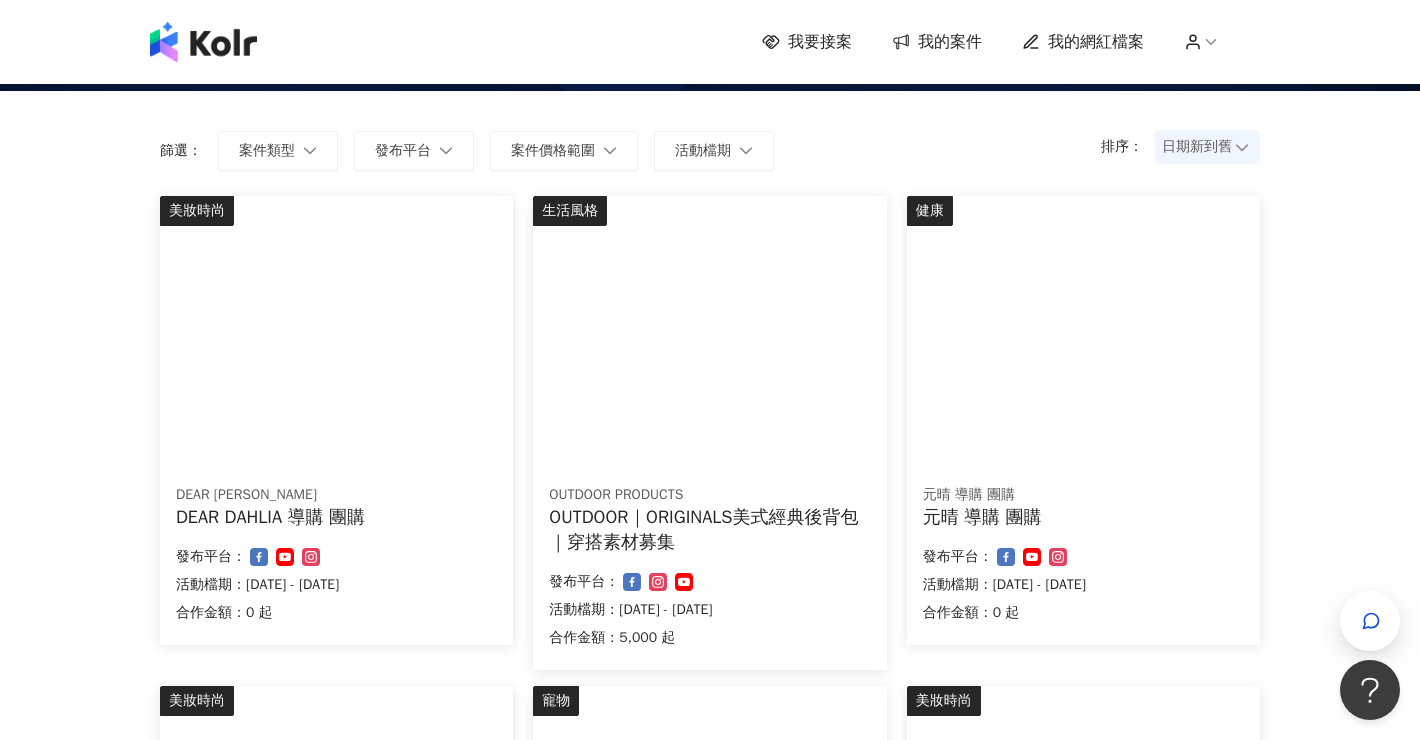 scroll, scrollTop: 109, scrollLeft: 0, axis: vertical 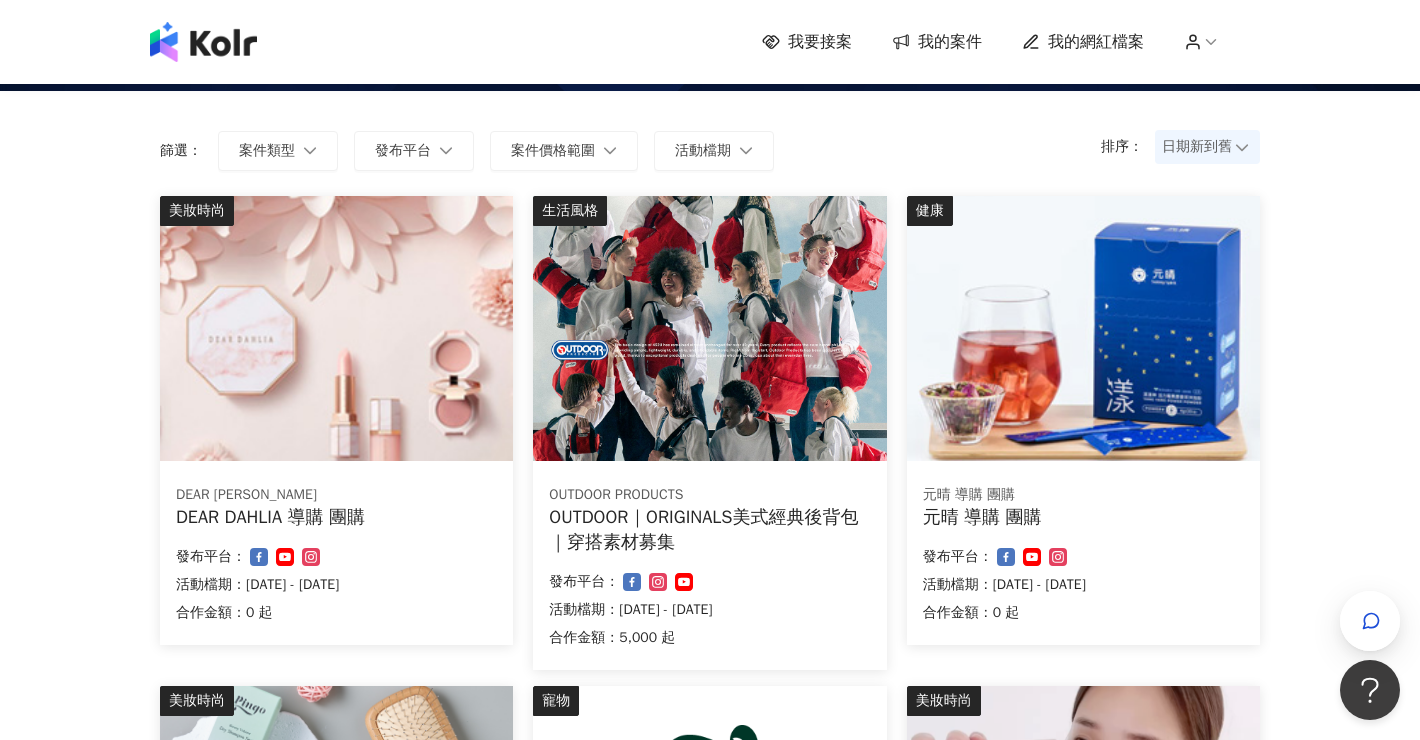 click on "OUTDOOR｜ORIGINALS美式經典後背包｜穿搭素材募集" at bounding box center [709, 530] 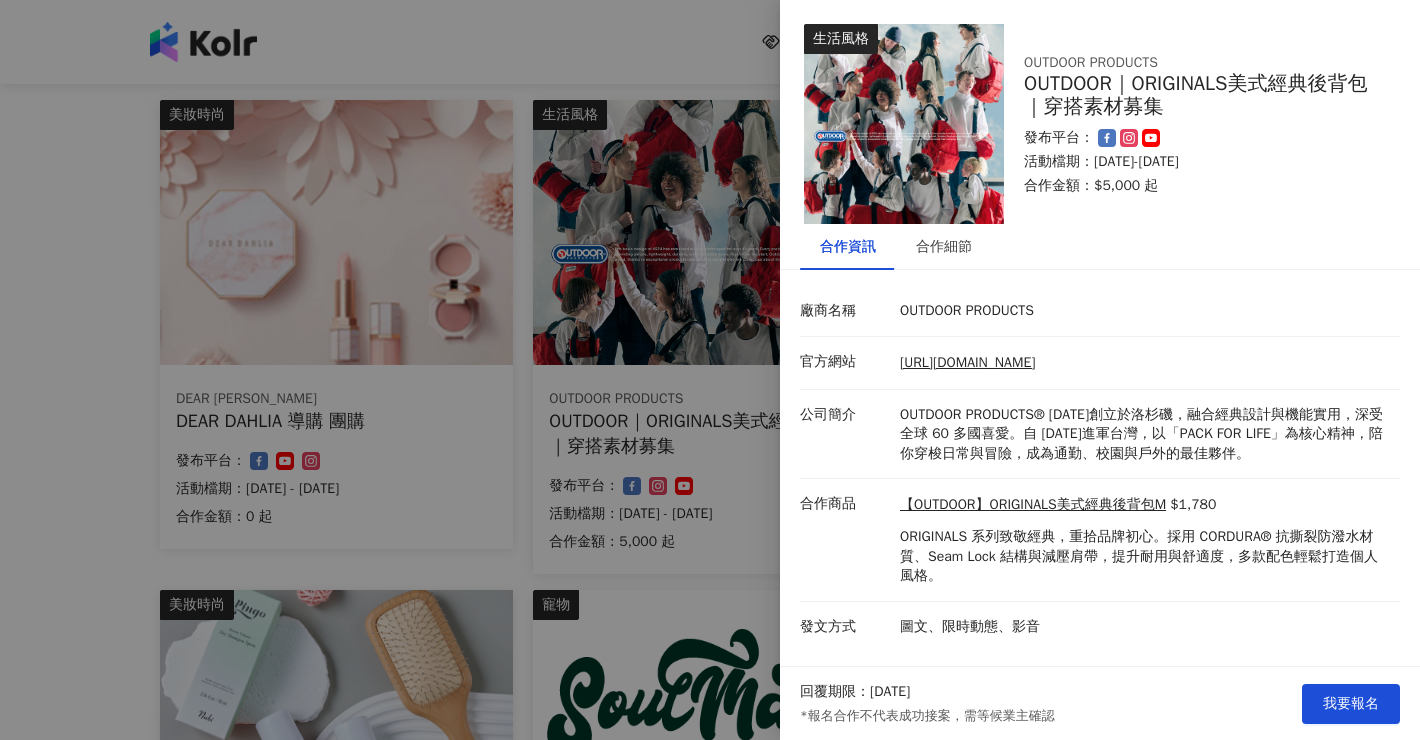 scroll, scrollTop: 215, scrollLeft: 0, axis: vertical 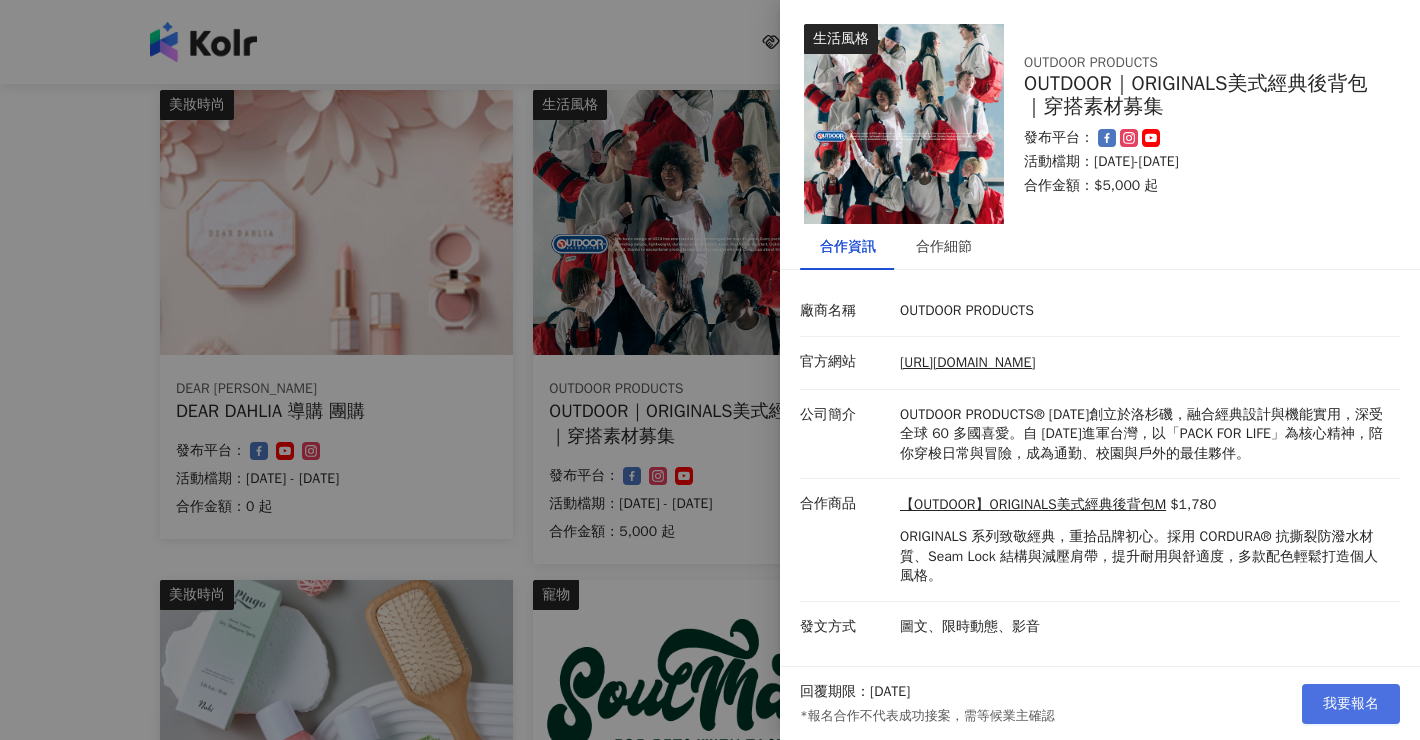click on "我要報名" at bounding box center [1351, 704] 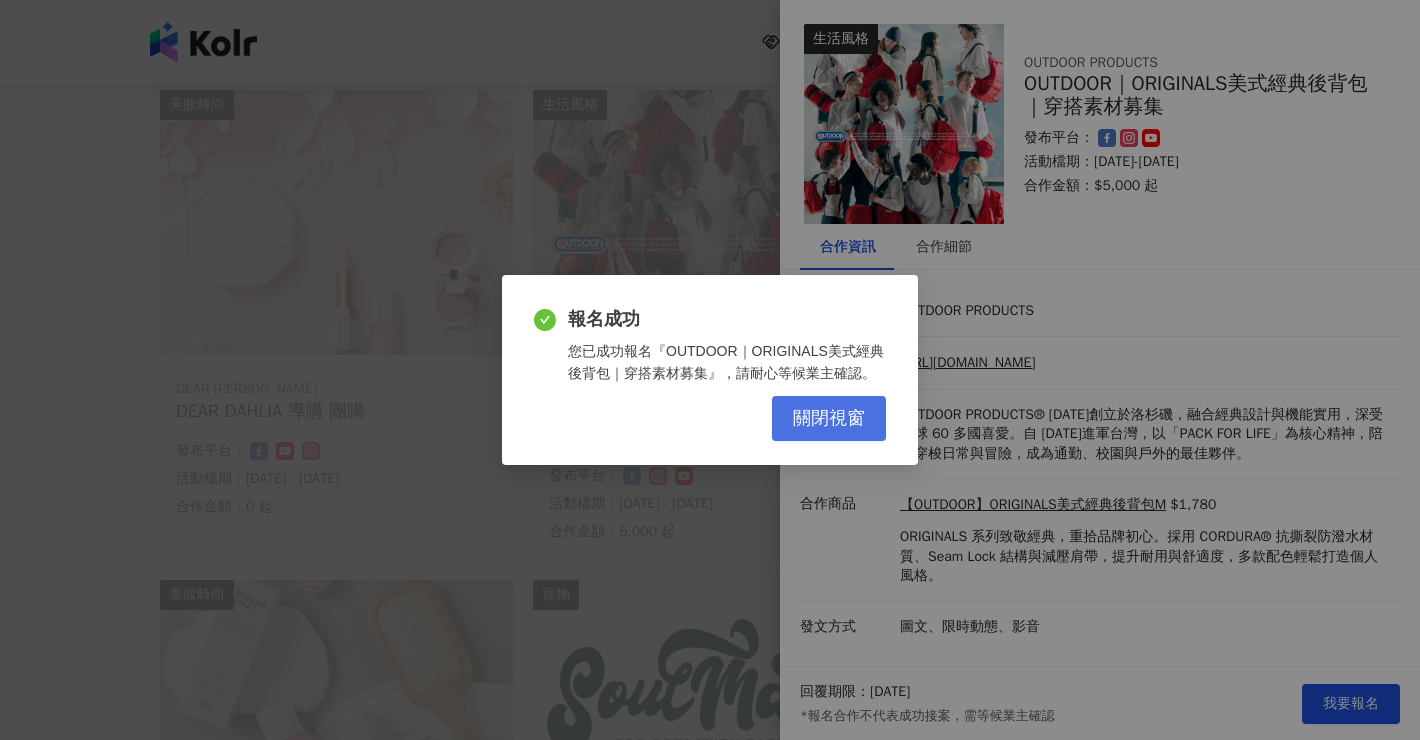 click on "關閉視窗" at bounding box center (829, 419) 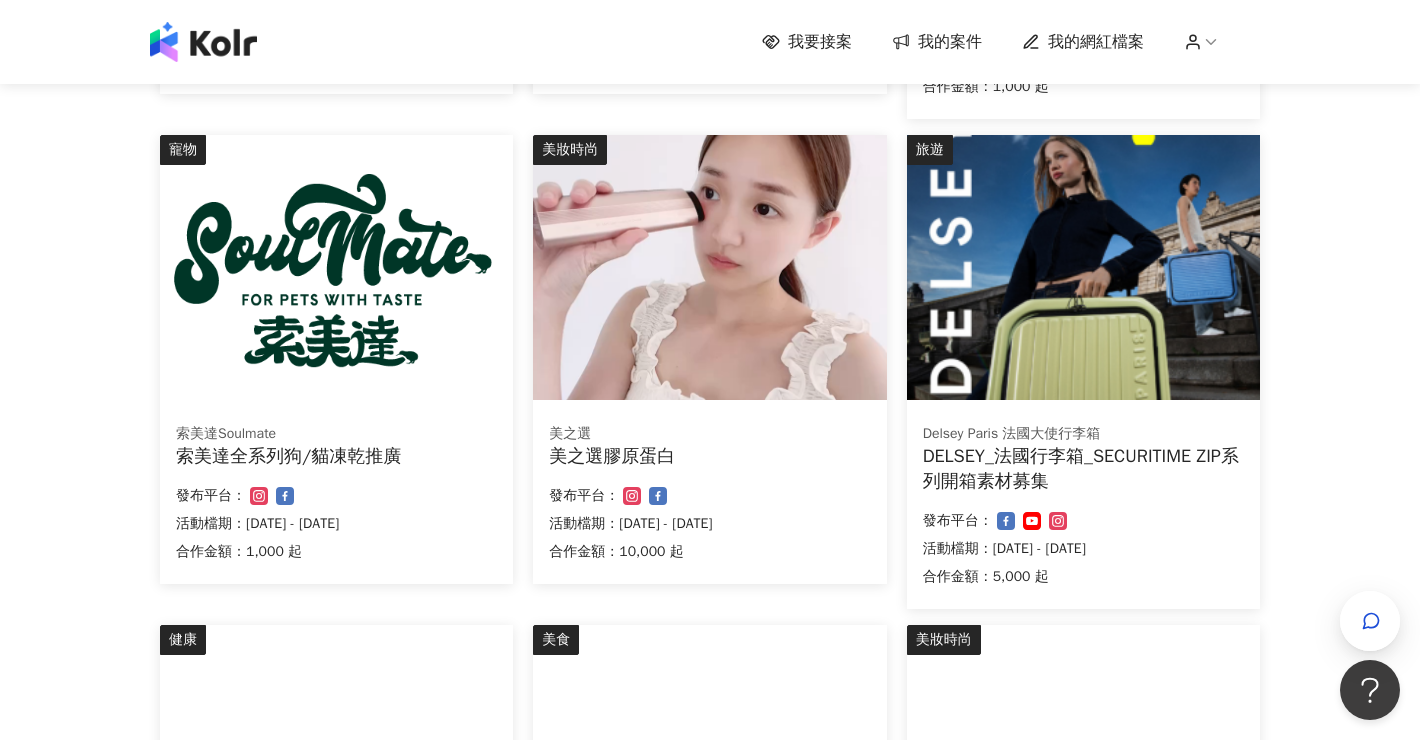 scroll, scrollTop: 624, scrollLeft: 0, axis: vertical 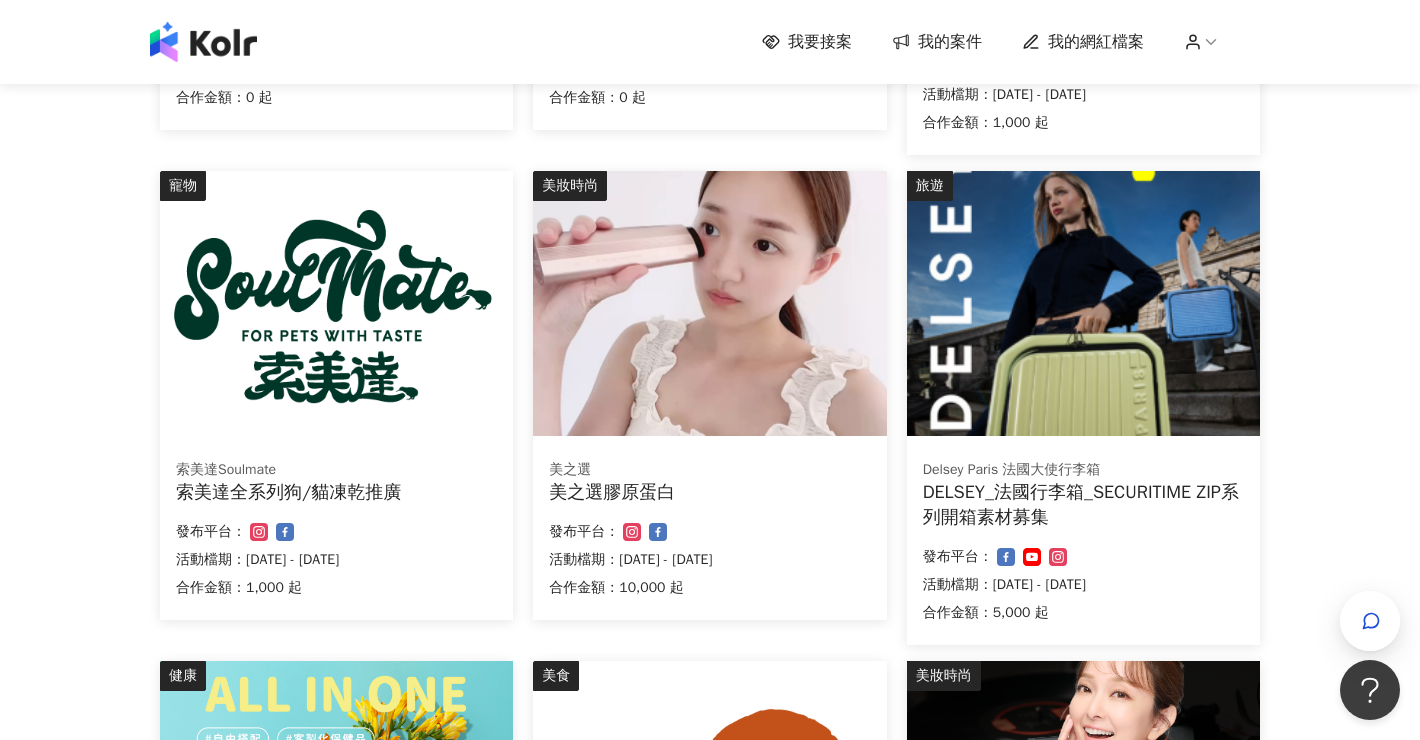 click on "活動檔期：[DATE] - [DATE]" at bounding box center (1083, 585) 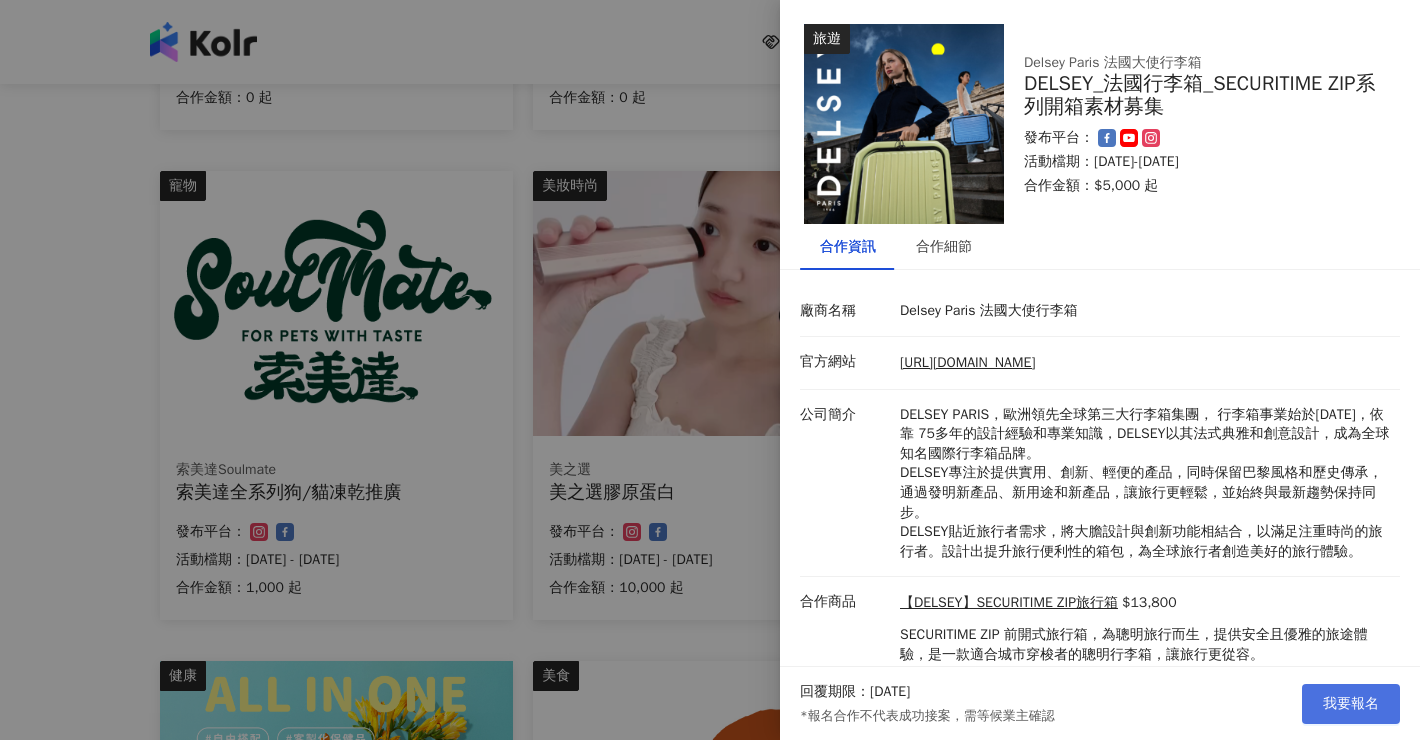 click on "我要報名" at bounding box center (1351, 704) 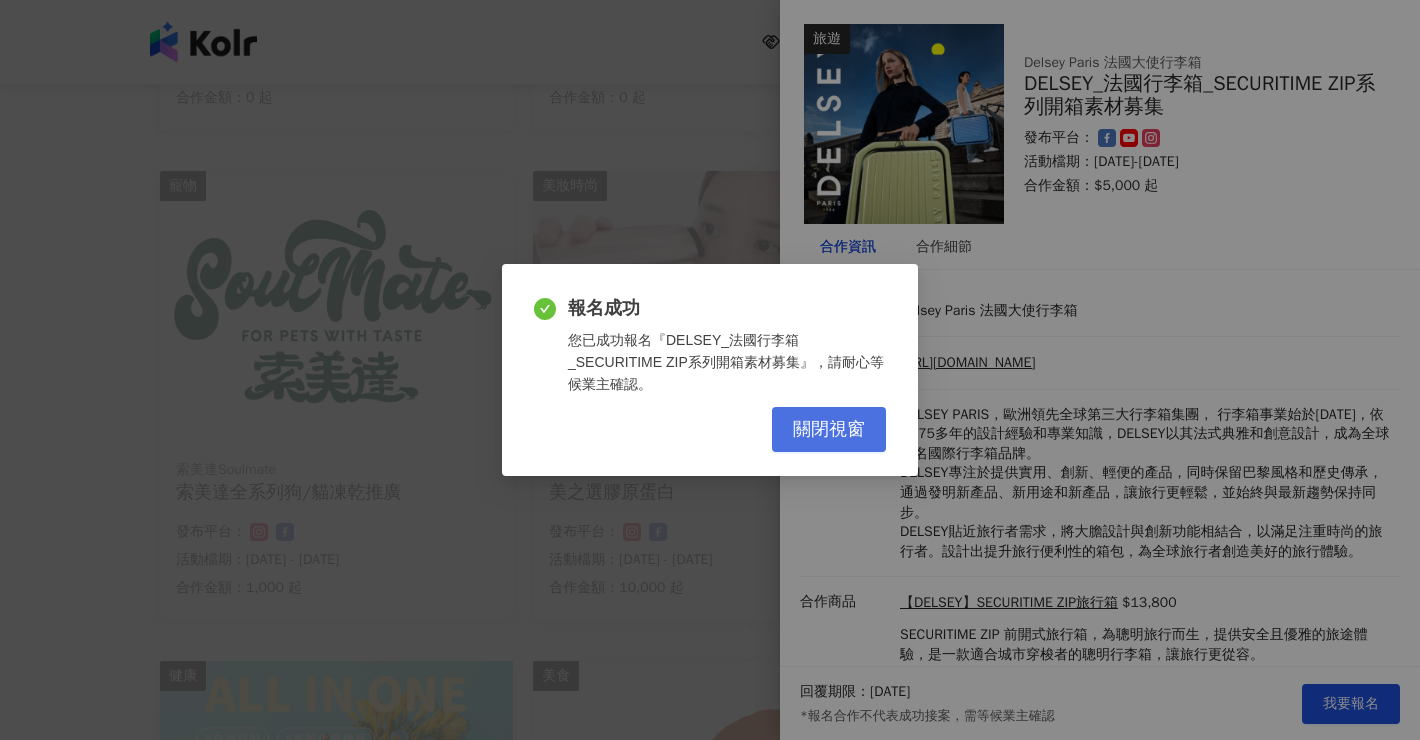 click on "關閉視窗" at bounding box center (829, 430) 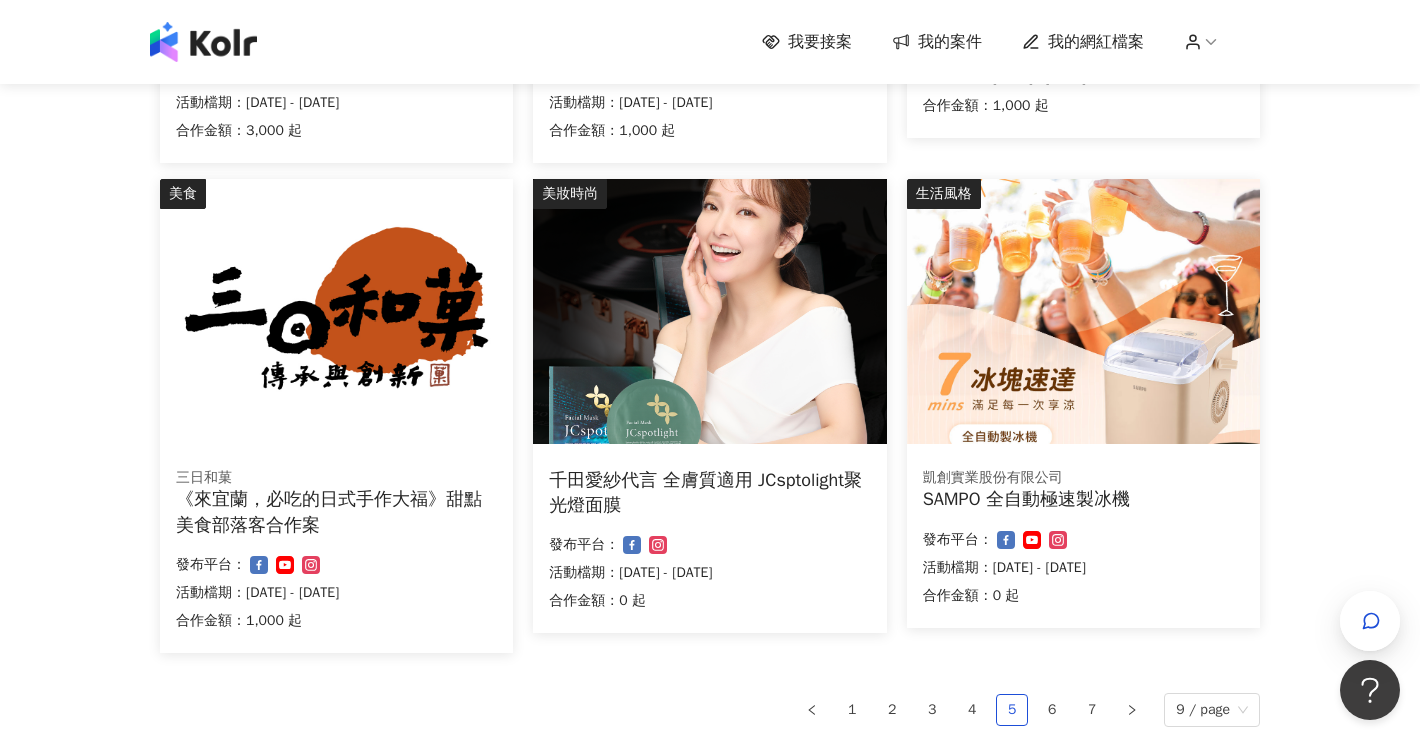 scroll, scrollTop: 1108, scrollLeft: 0, axis: vertical 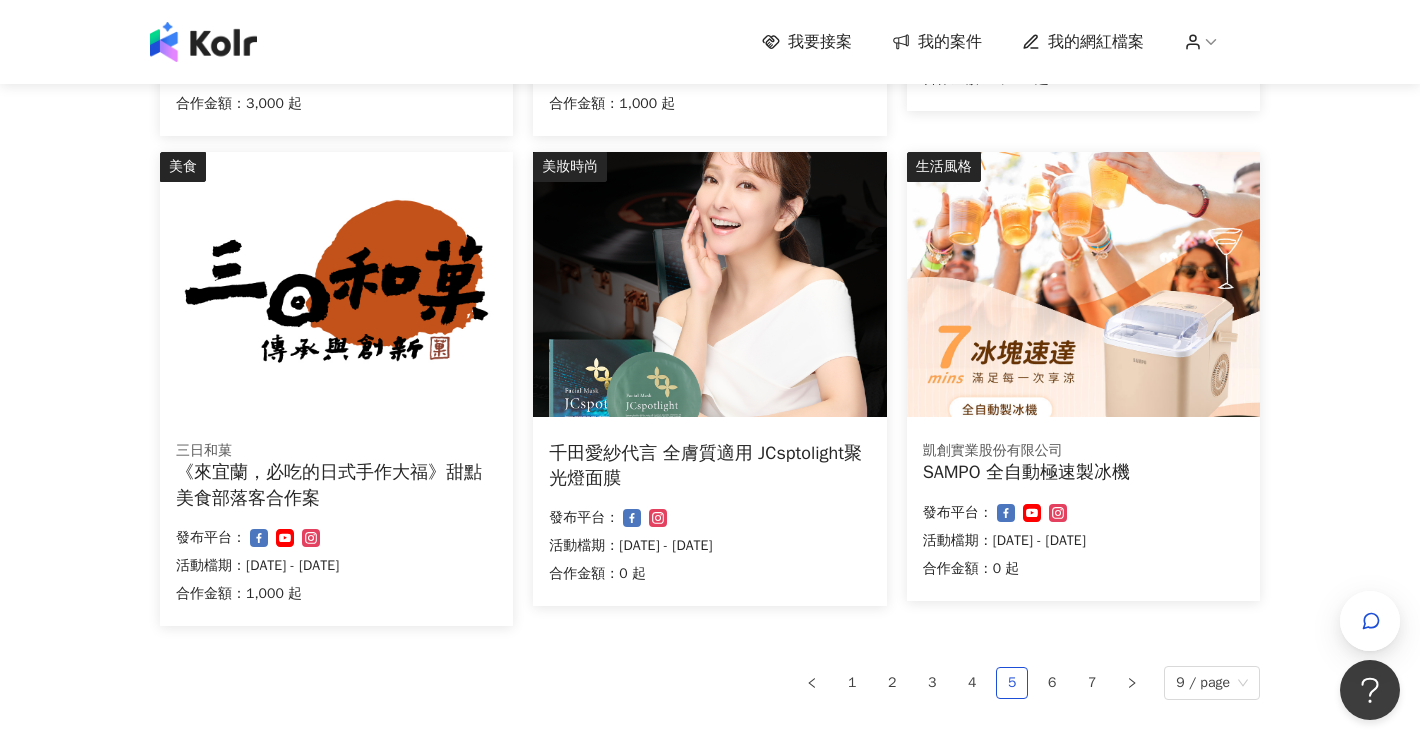 click on "發布平台：" at bounding box center [1083, 513] 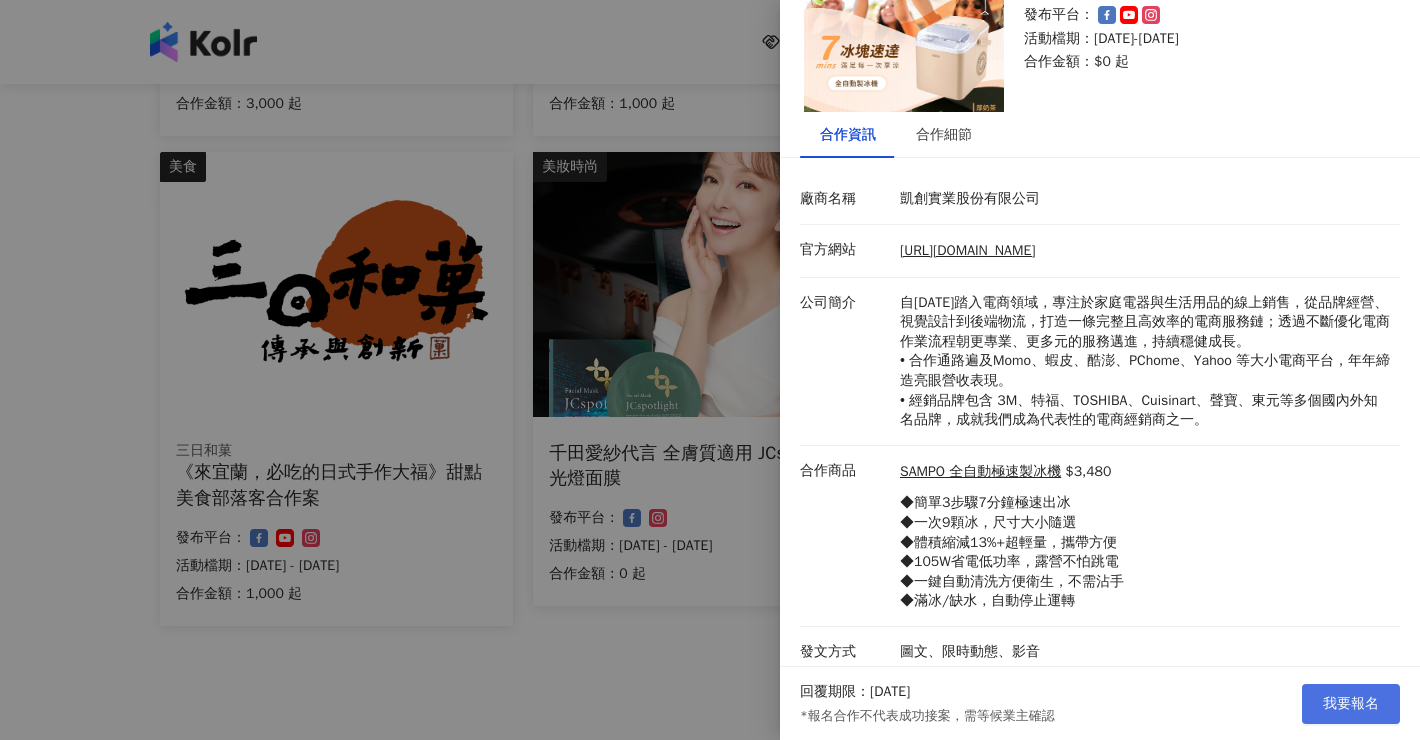scroll, scrollTop: 111, scrollLeft: 0, axis: vertical 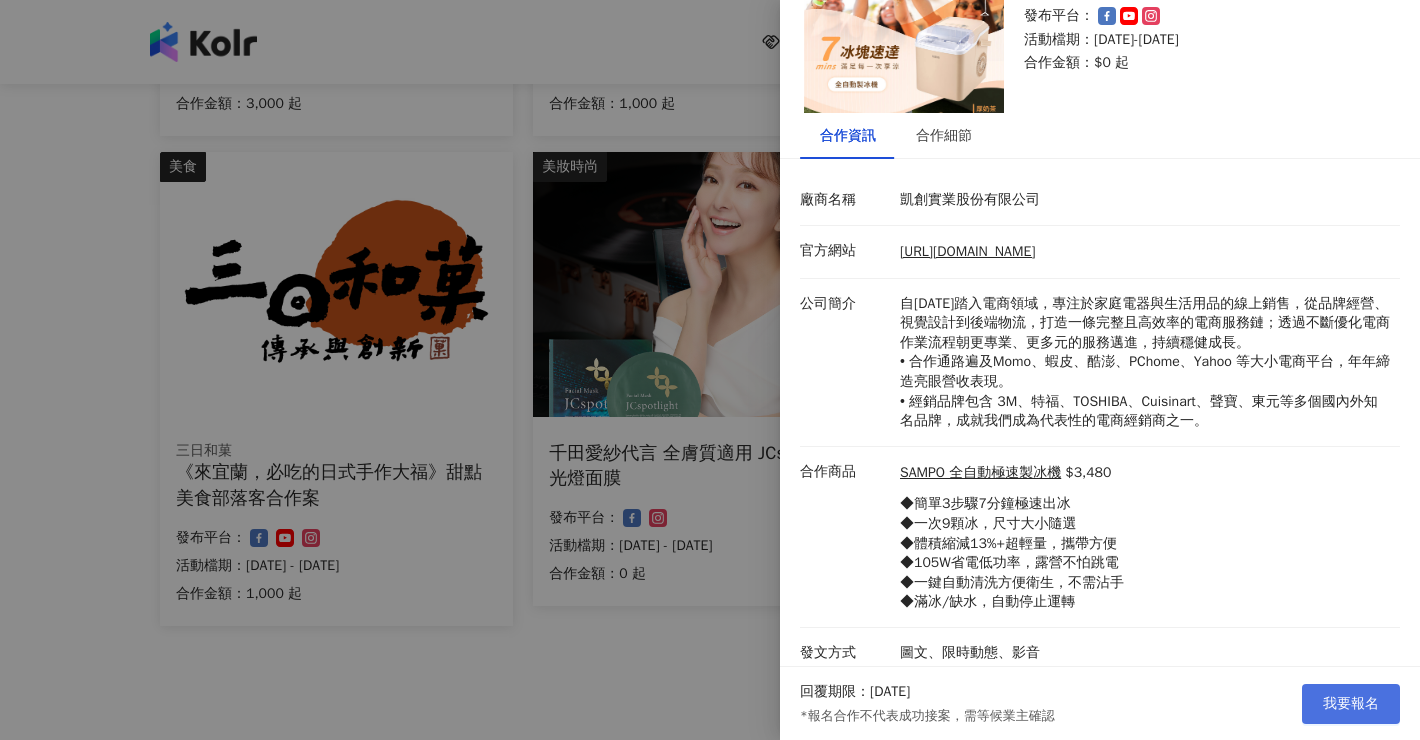 click on "我要報名" at bounding box center [1351, 704] 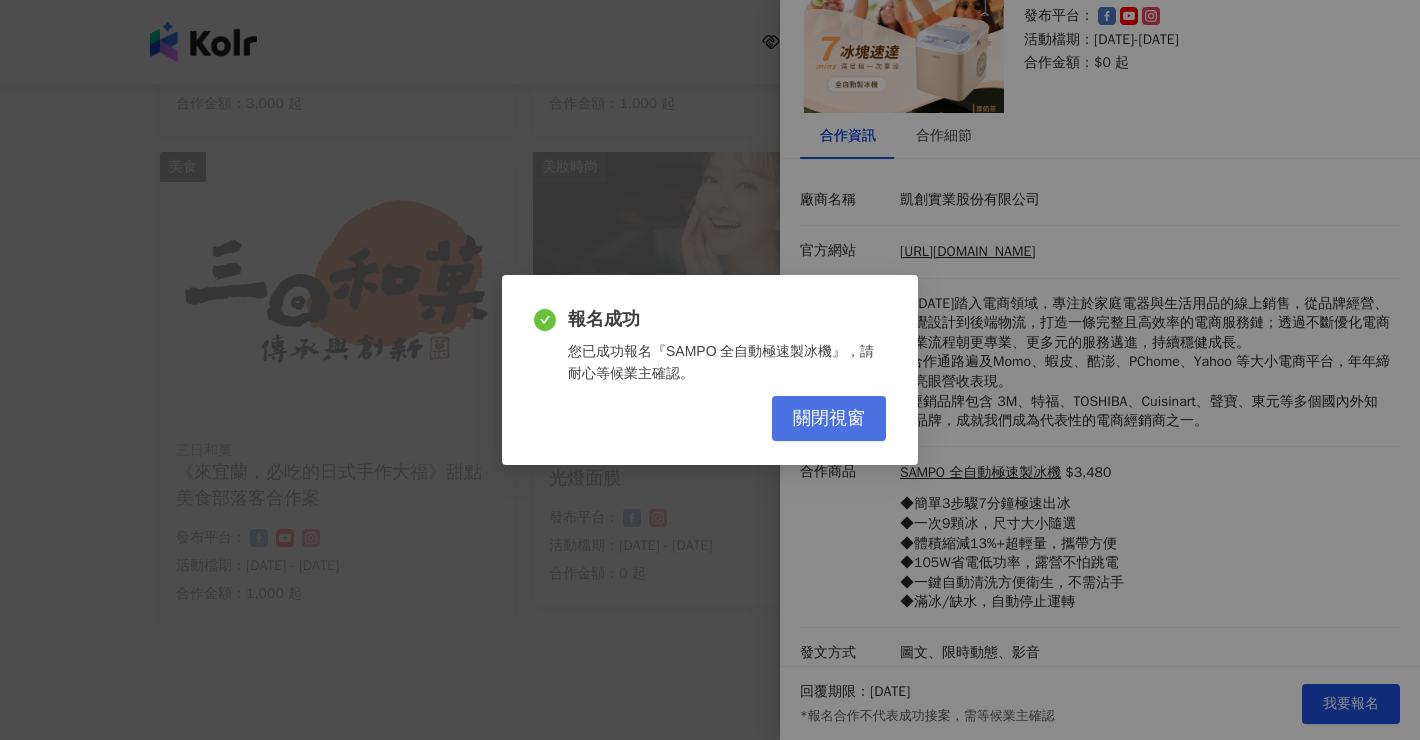 click on "關閉視窗" at bounding box center [829, 419] 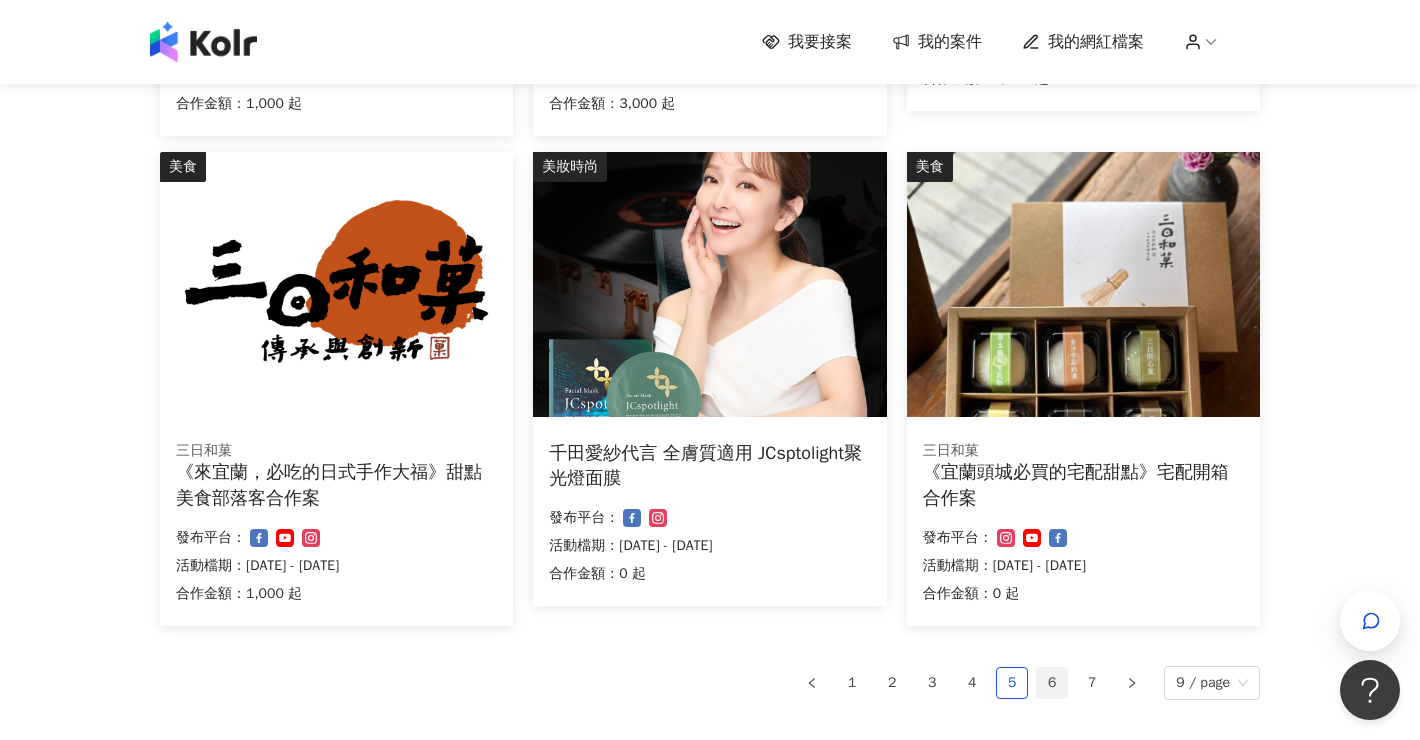 click on "6" at bounding box center [1052, 683] 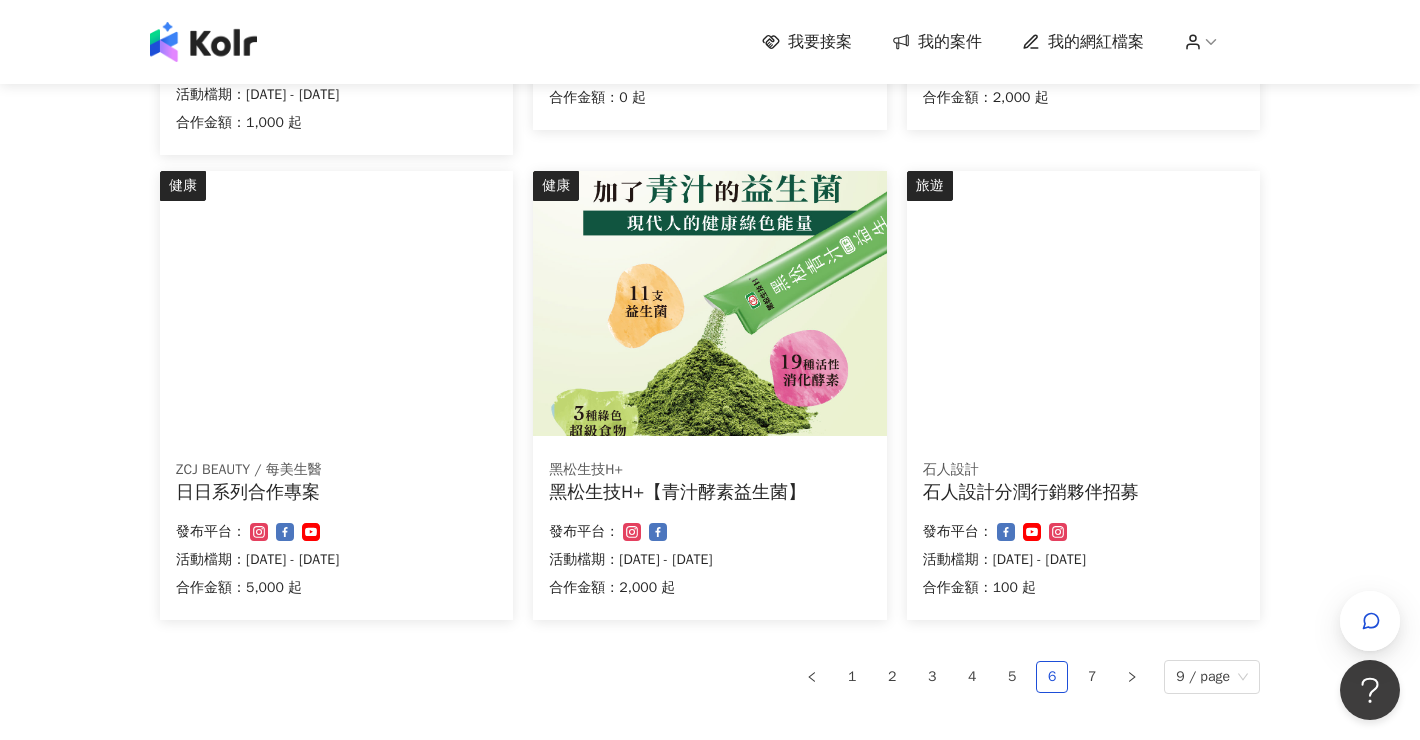 scroll, scrollTop: 1130, scrollLeft: 0, axis: vertical 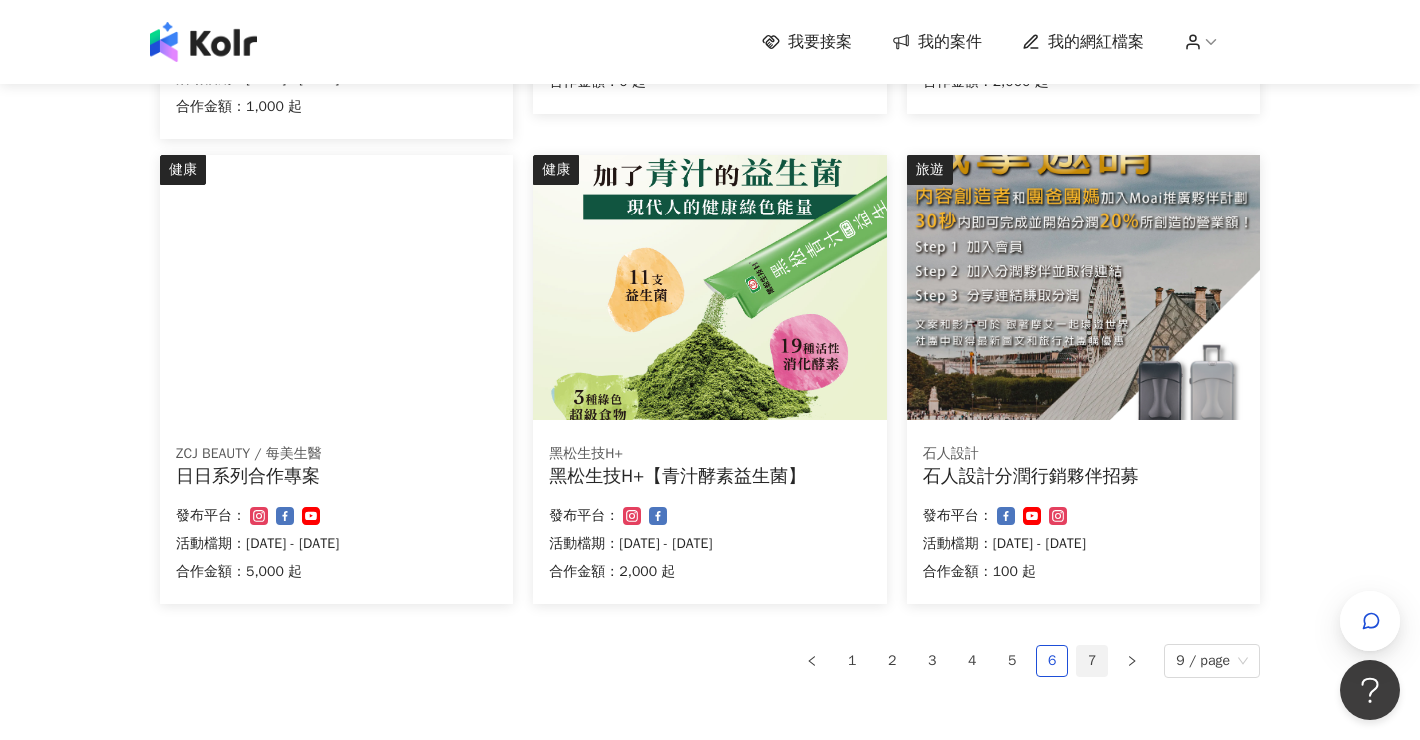 click on "7" at bounding box center [1092, 661] 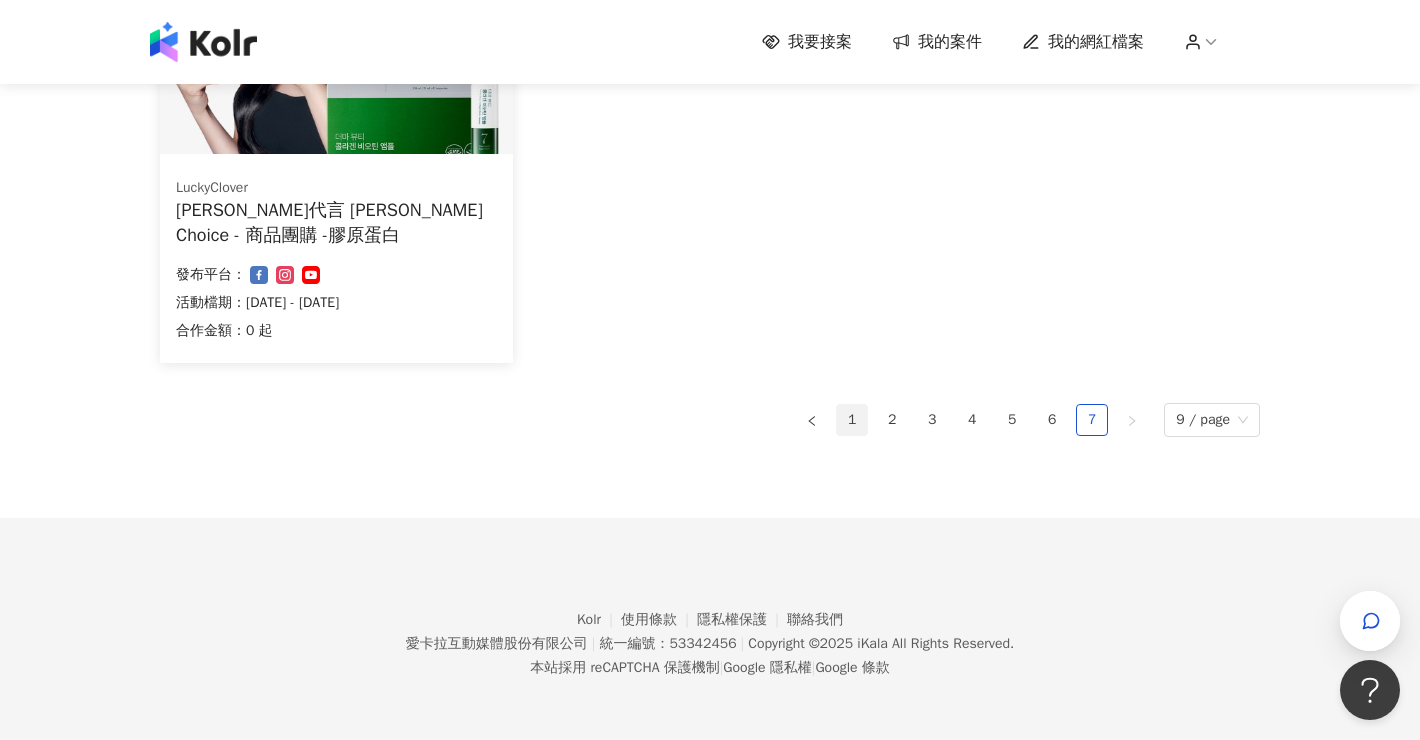 scroll, scrollTop: 415, scrollLeft: 0, axis: vertical 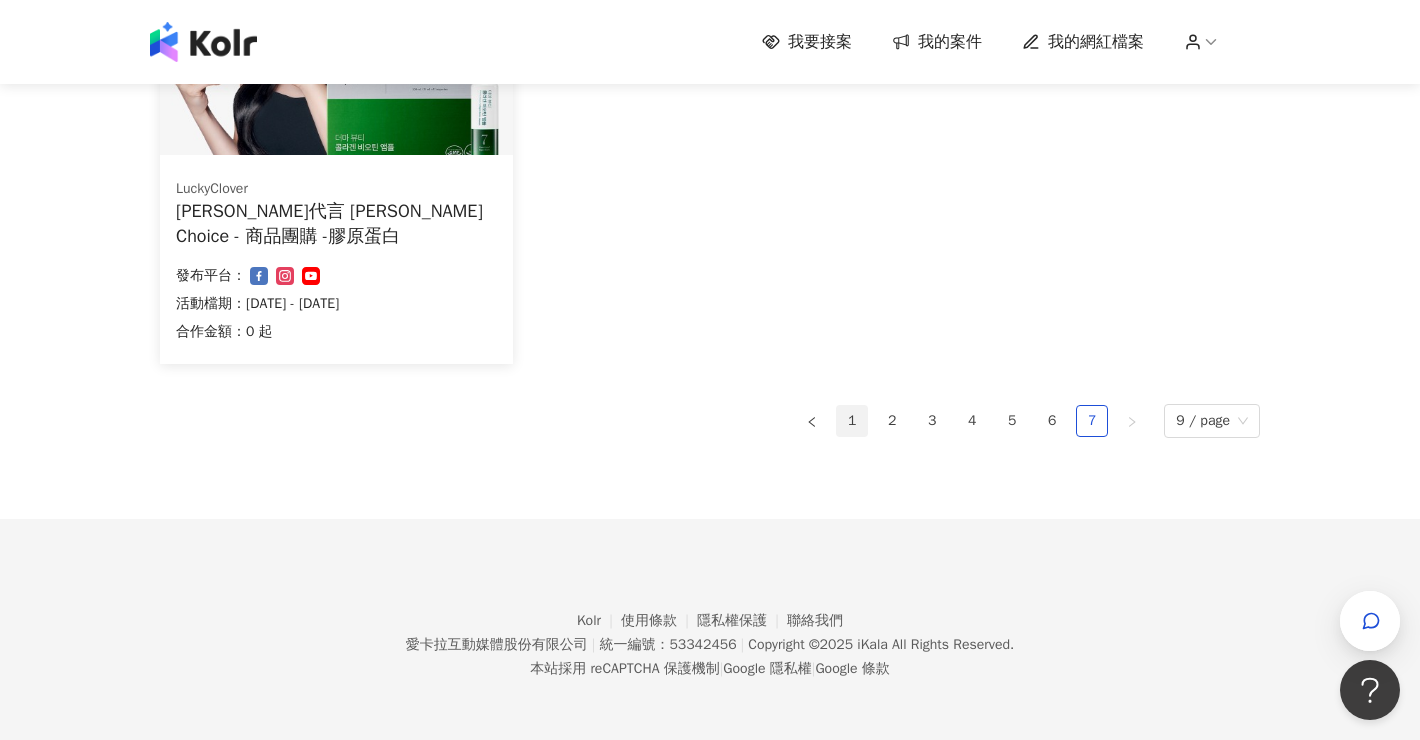 click on "1" at bounding box center [852, 421] 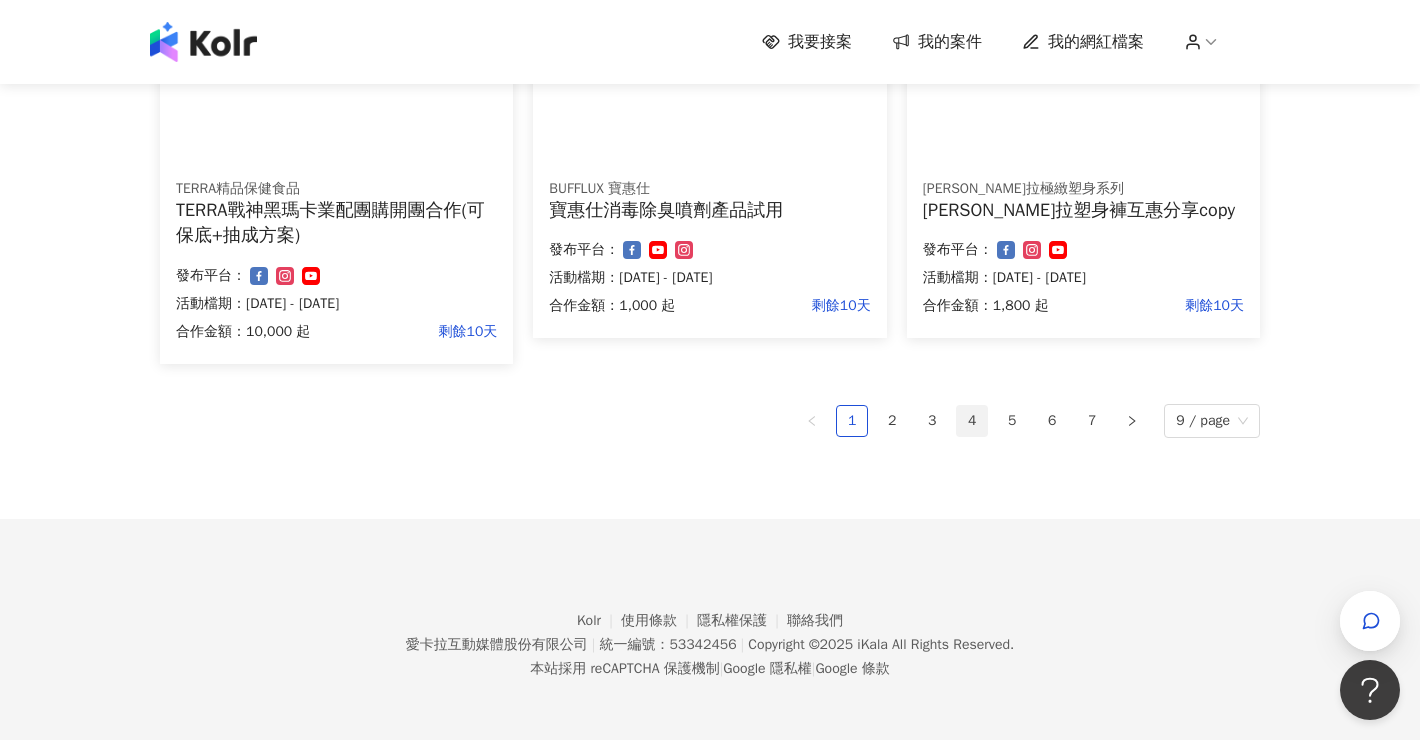 scroll, scrollTop: 1343, scrollLeft: 0, axis: vertical 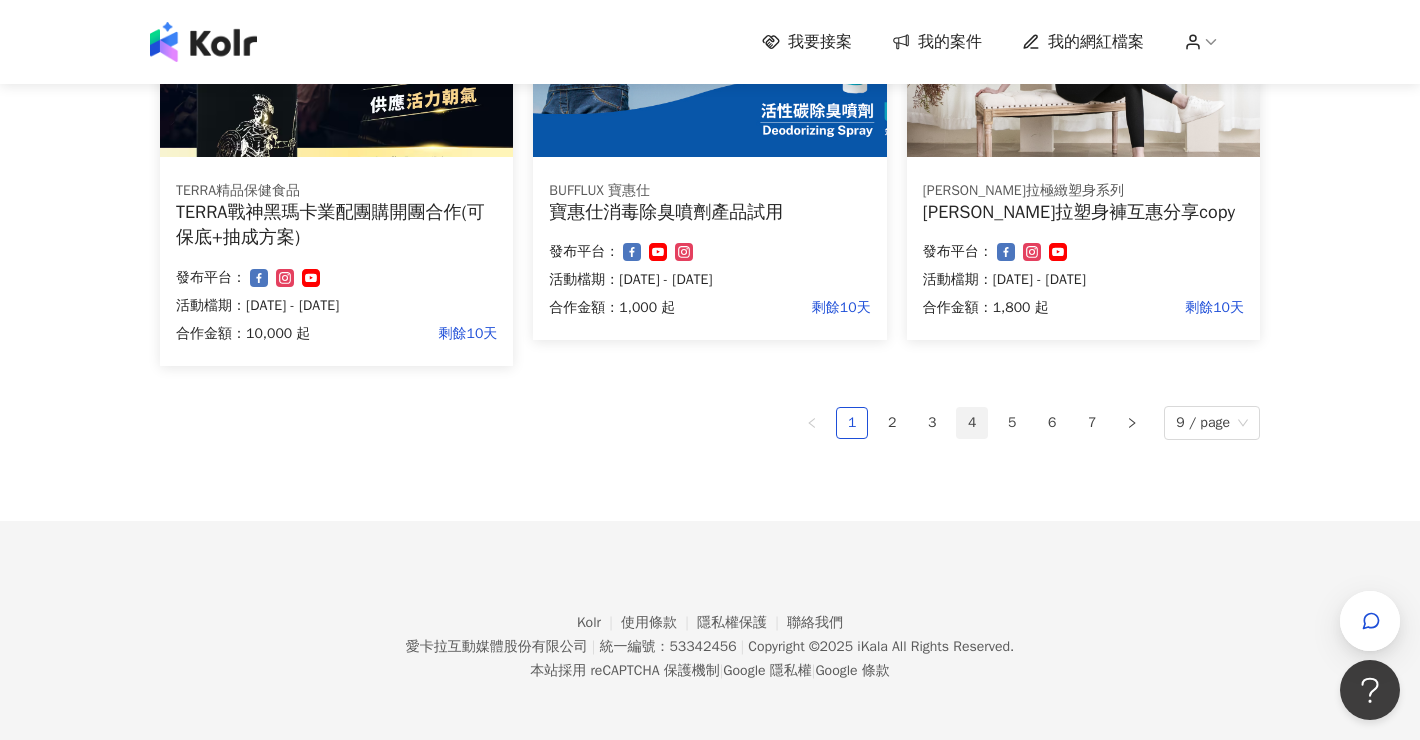 click on "4" at bounding box center (972, 423) 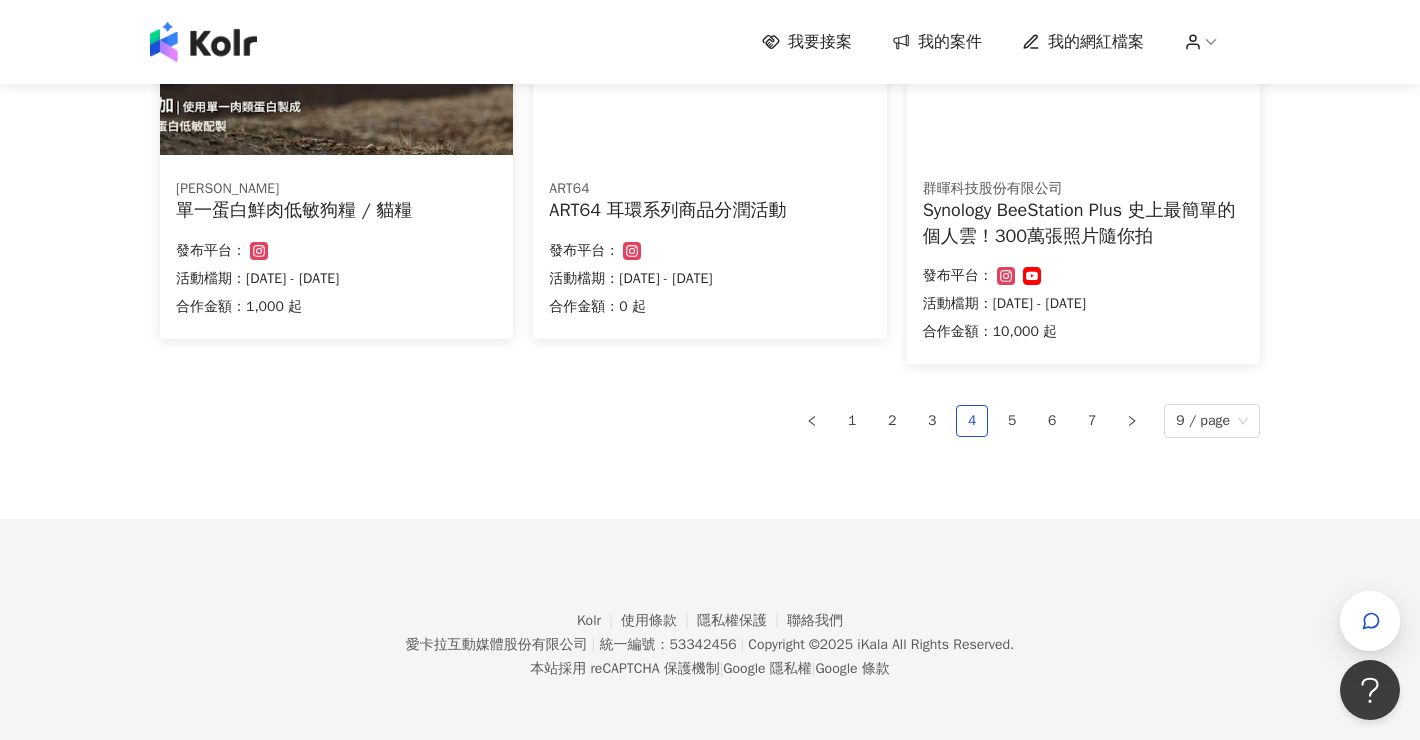 scroll, scrollTop: 1368, scrollLeft: 0, axis: vertical 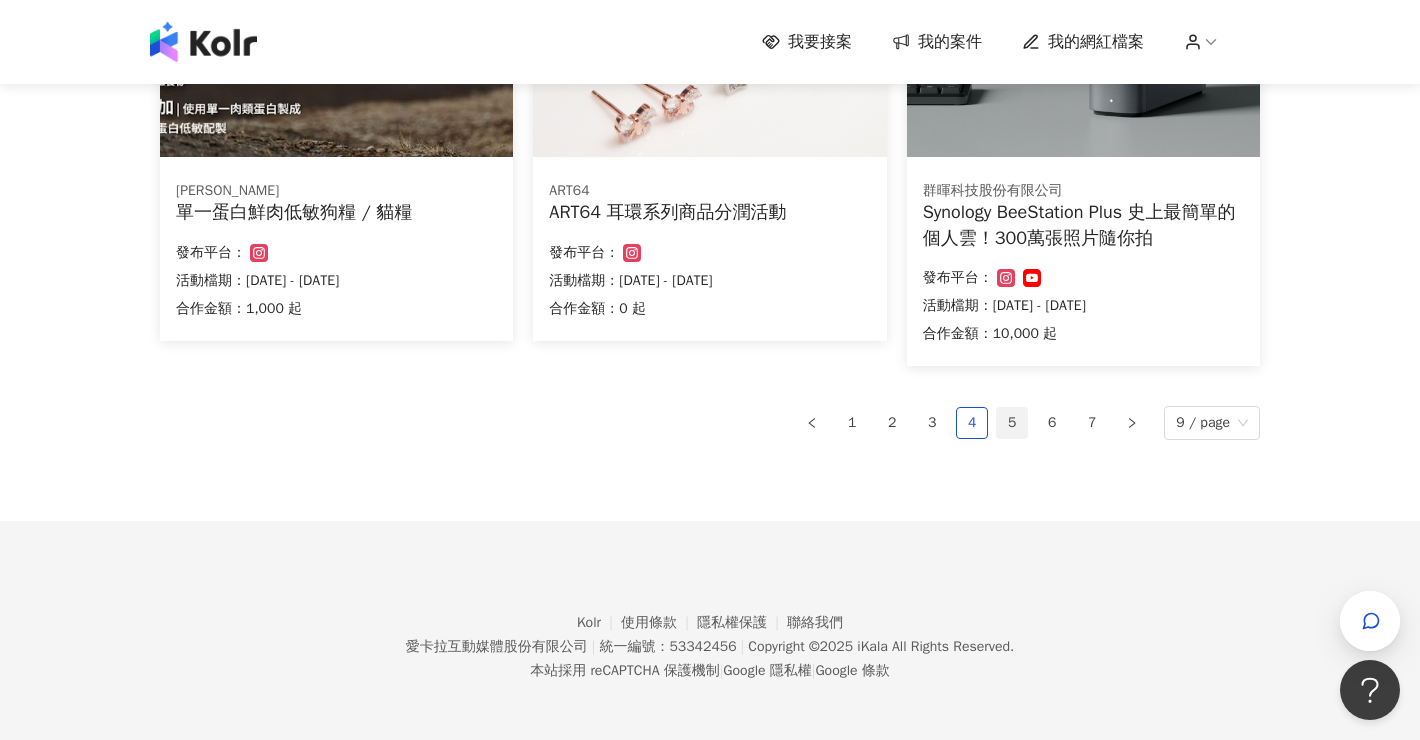 click on "5" at bounding box center [1012, 423] 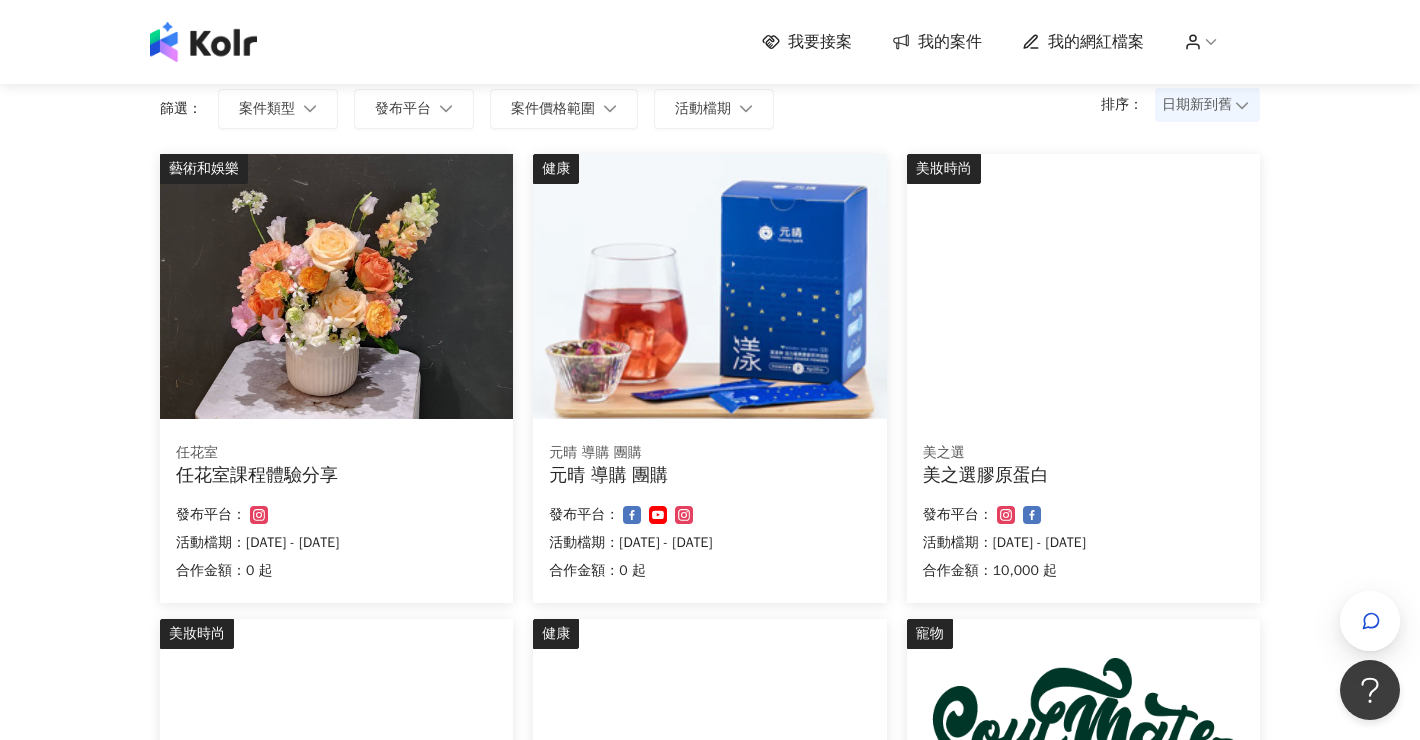 scroll, scrollTop: 95, scrollLeft: 0, axis: vertical 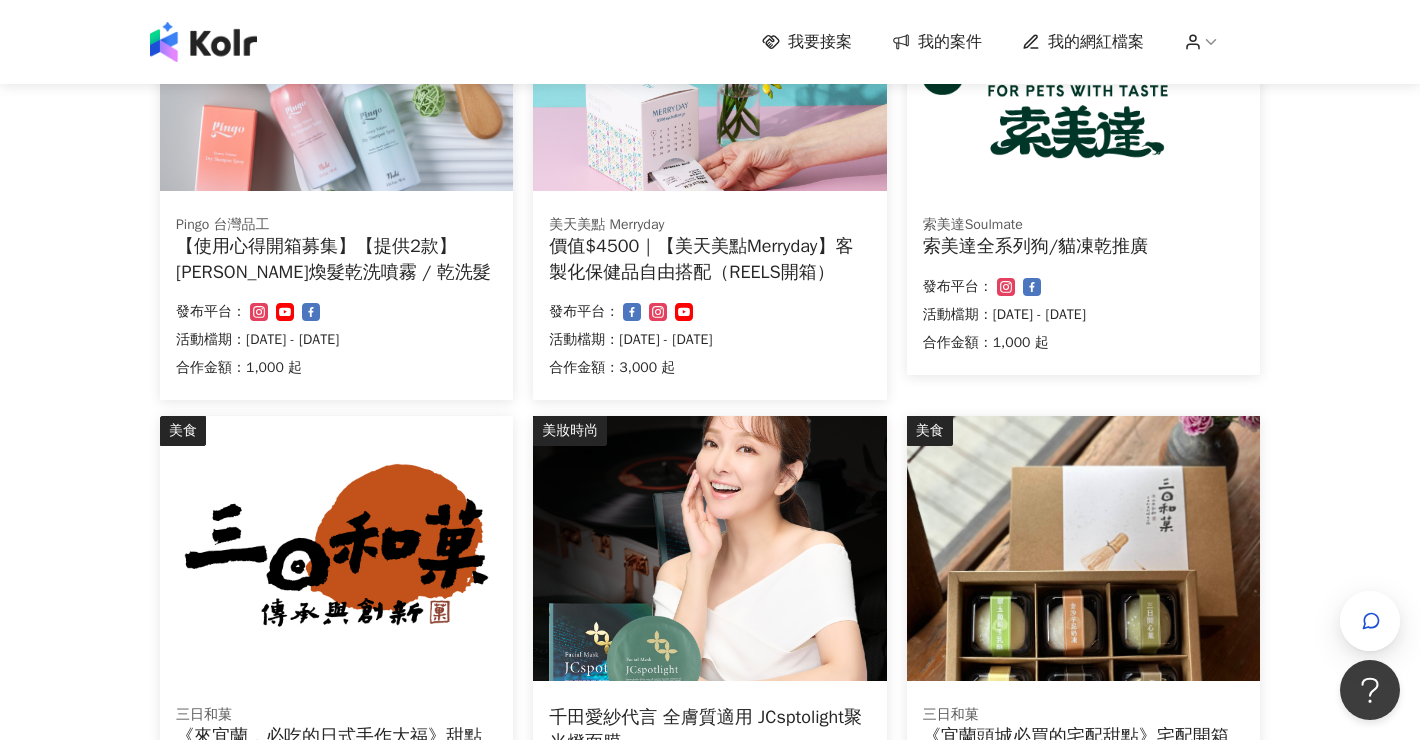 click on "活動檔期：[DATE] - [DATE]" at bounding box center [336, 340] 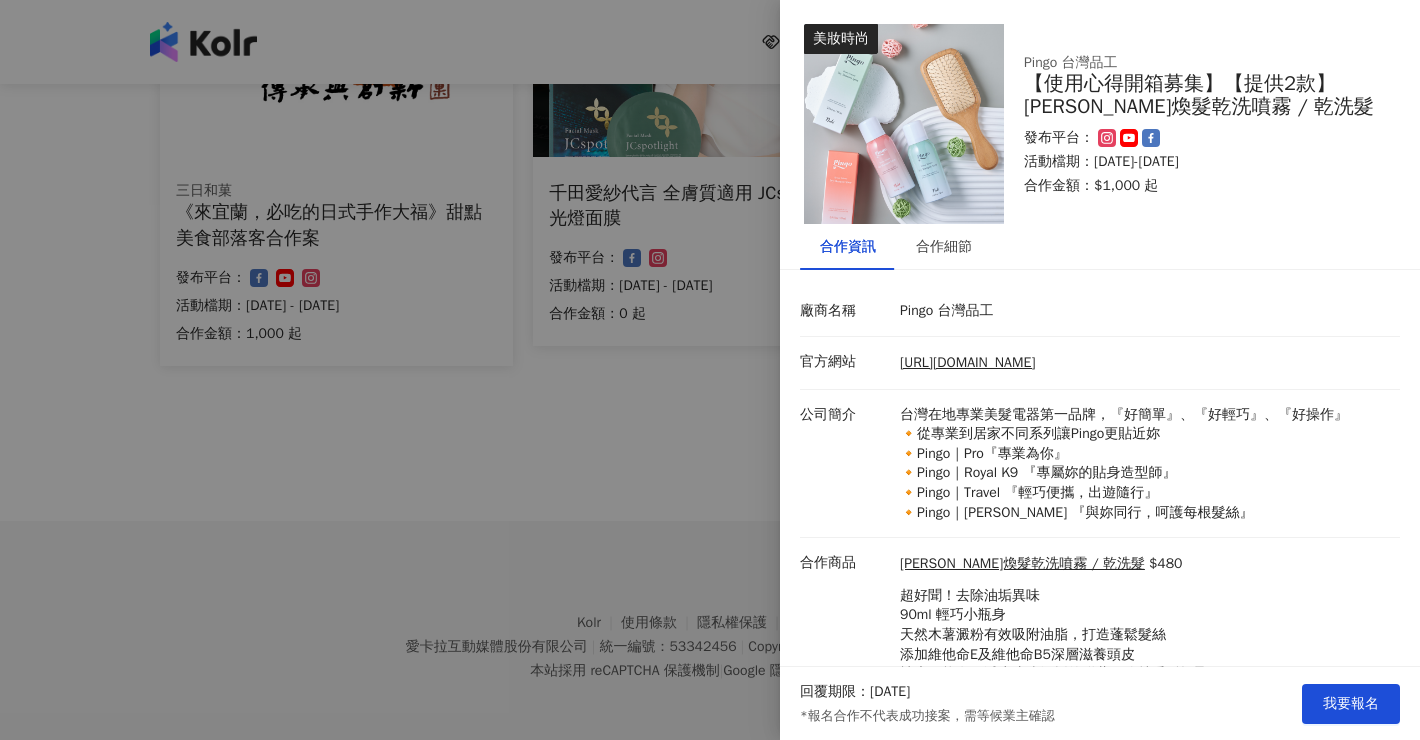 click at bounding box center [710, 370] 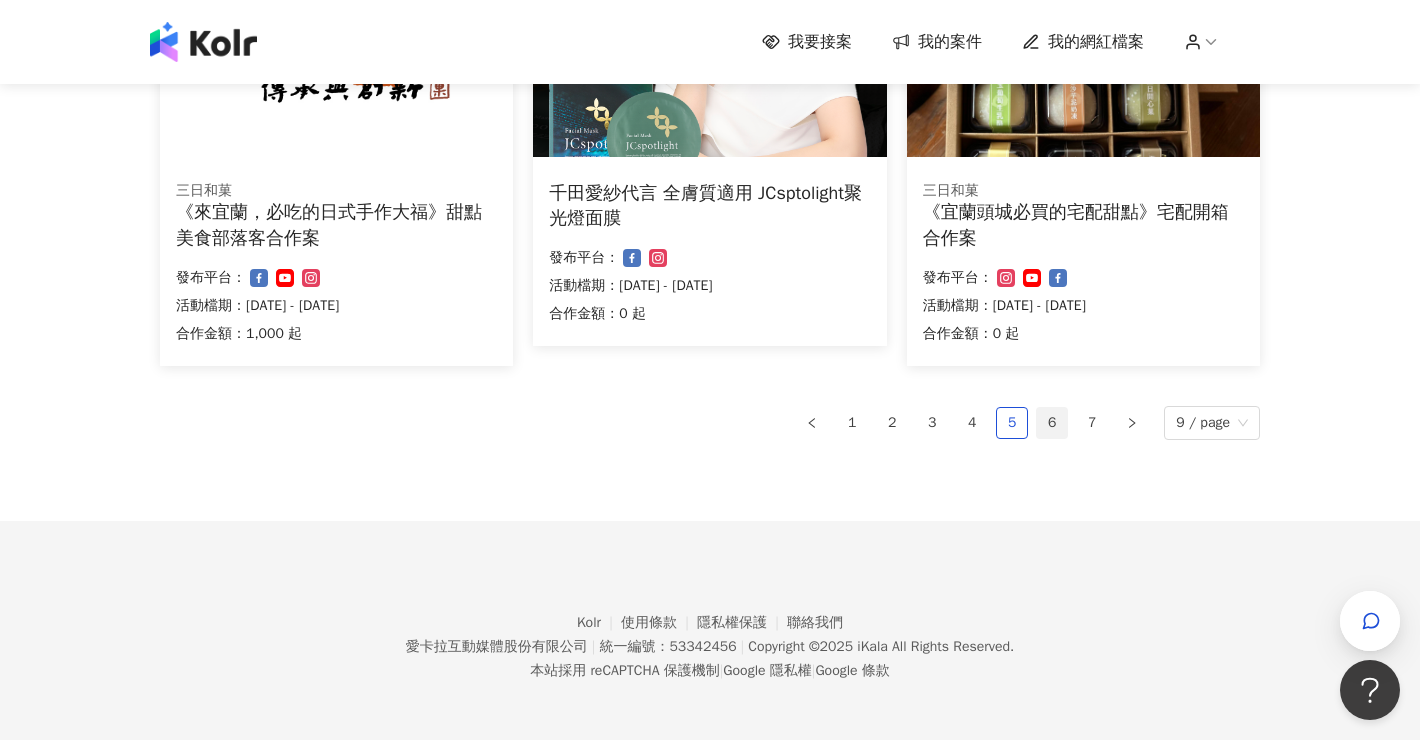 click on "6" at bounding box center (1052, 423) 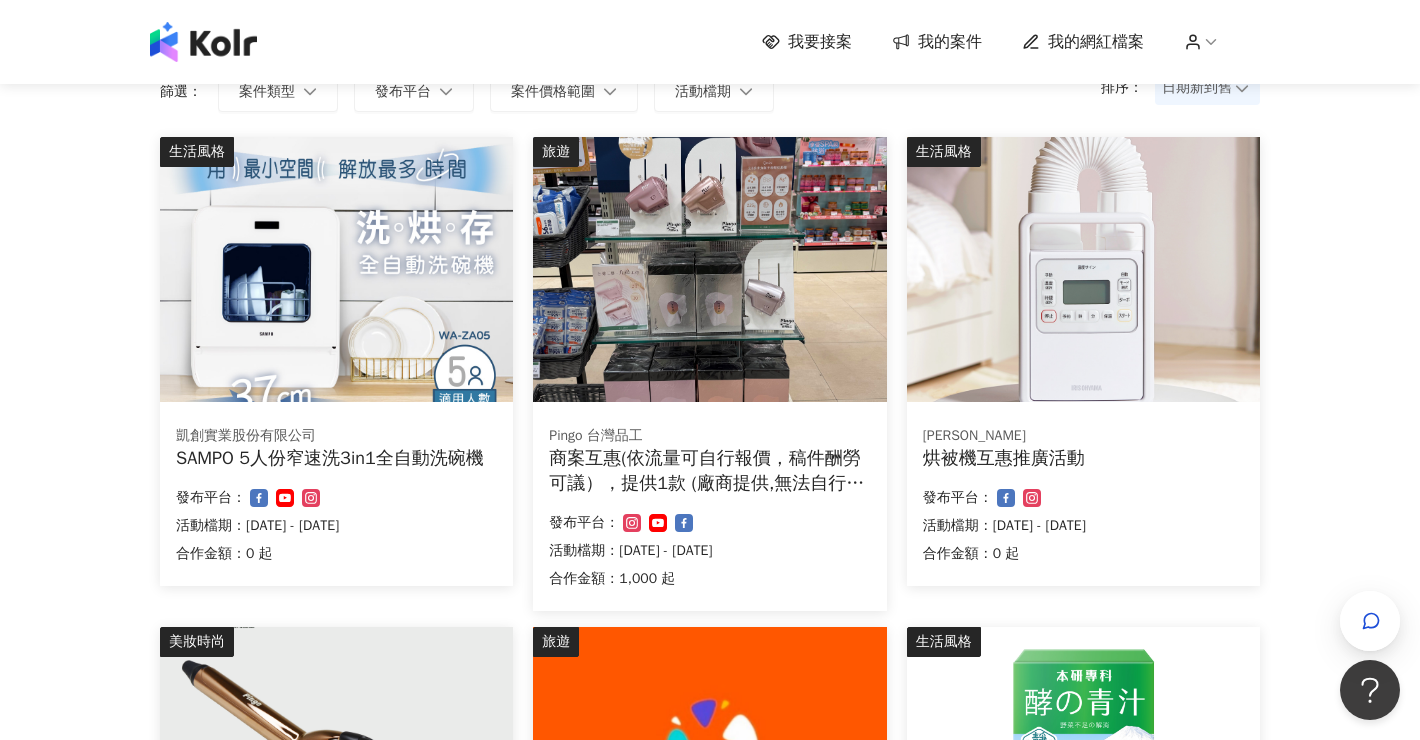 click on "商案互惠(依流量可自行報價，稿件酬勞可議），提供1款 (廠商提供,無法自行選擇顏色)" at bounding box center (709, 471) 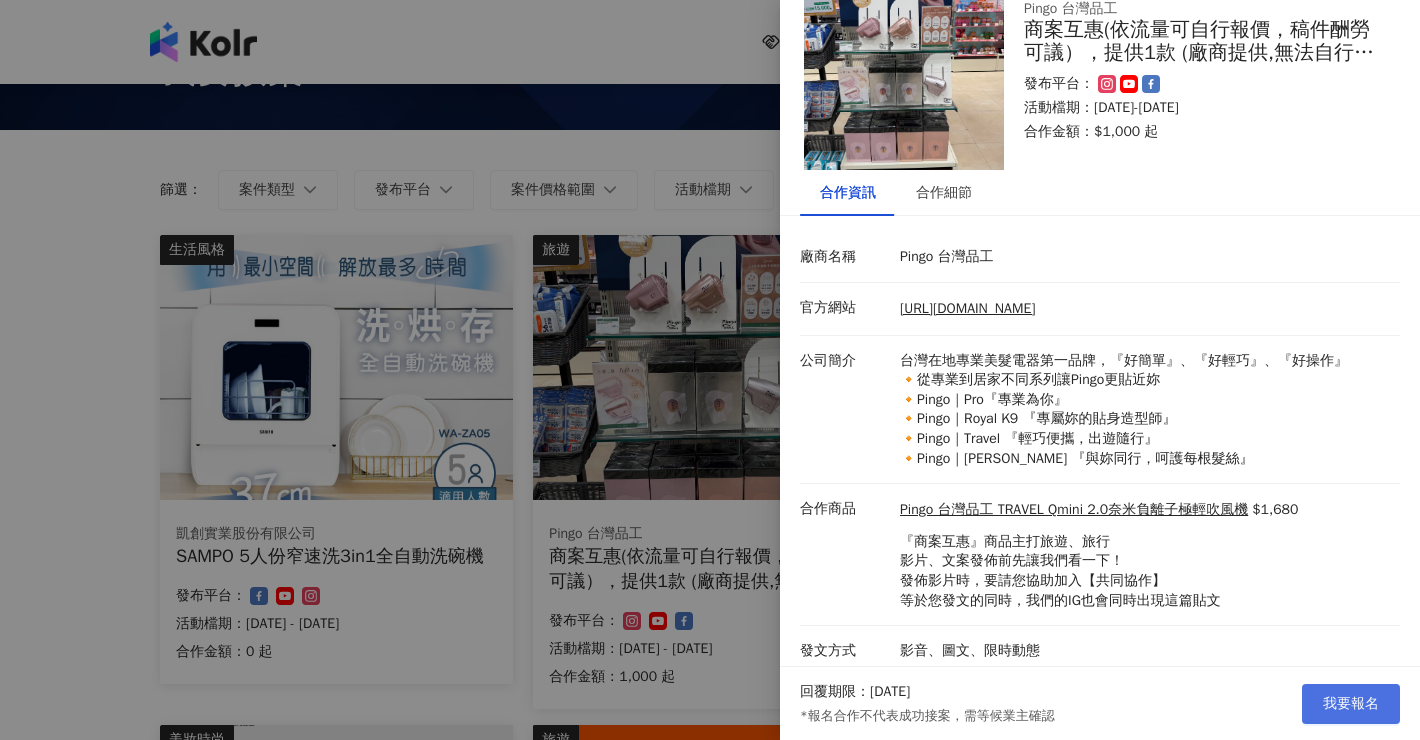 click on "我要報名" at bounding box center (1351, 704) 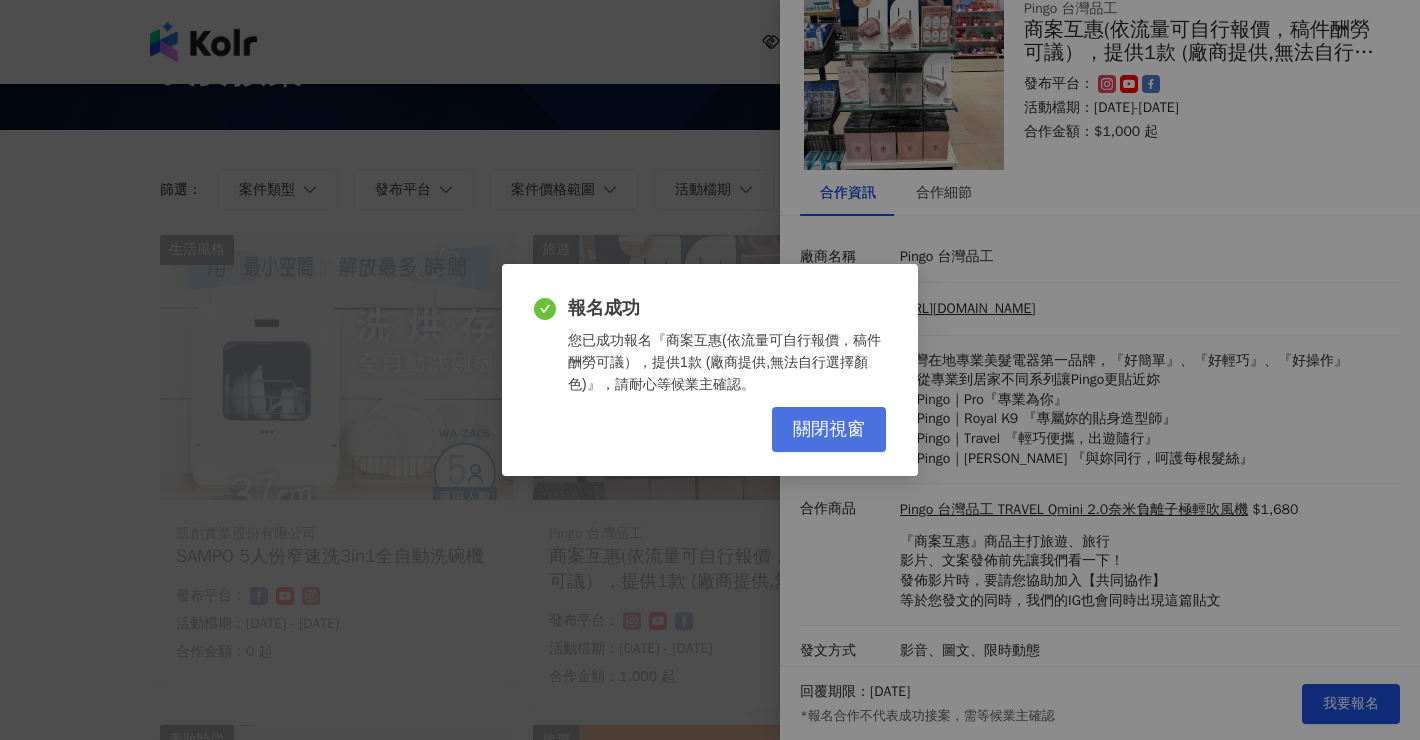 click on "關閉視窗" at bounding box center [829, 429] 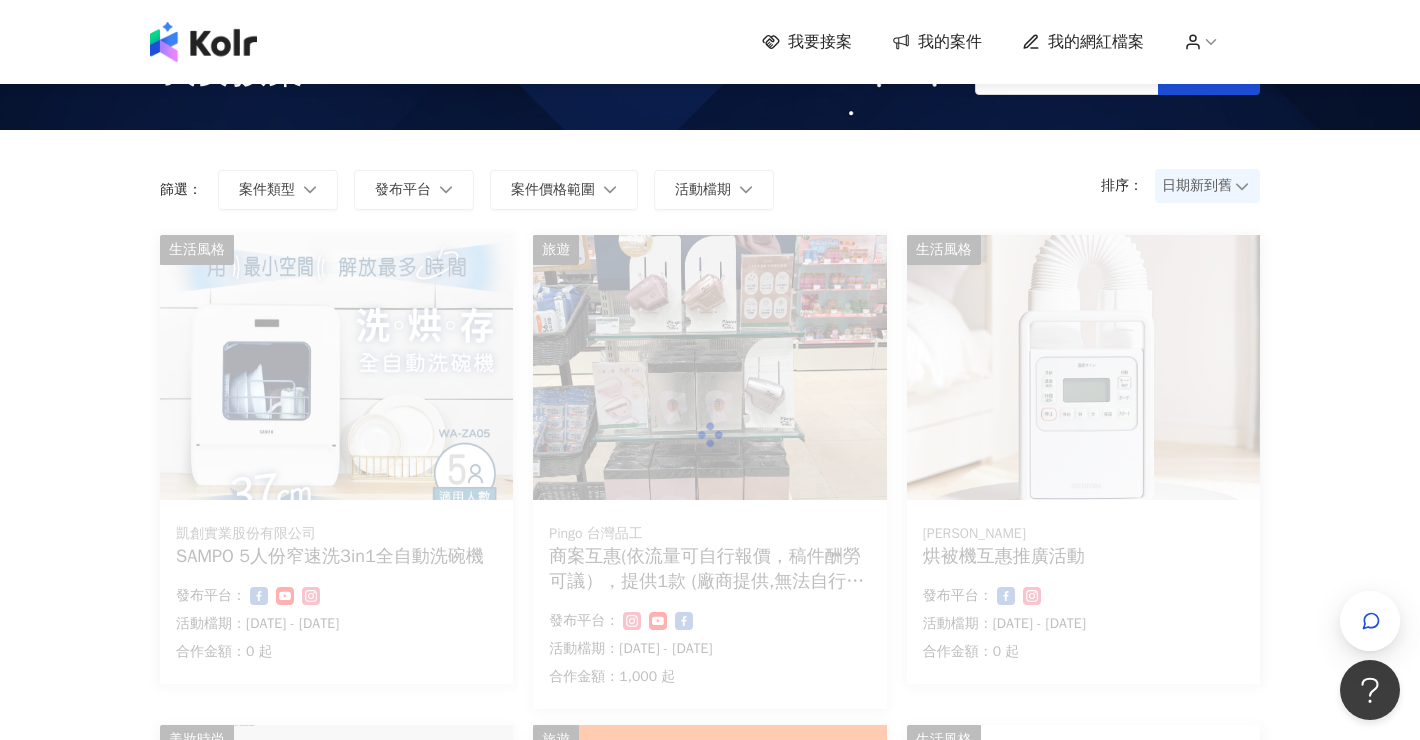 click at bounding box center (710, 435) 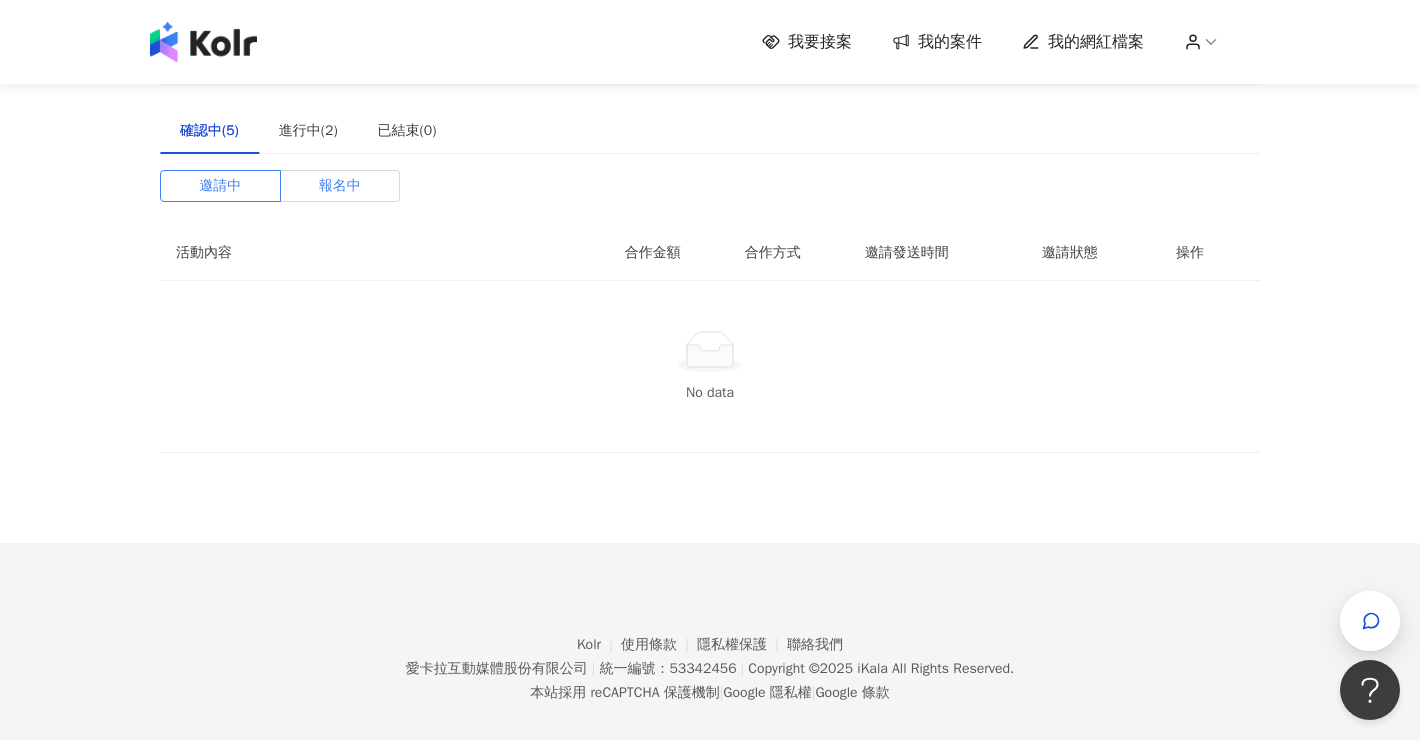 click on "報名中" at bounding box center [341, 186] 